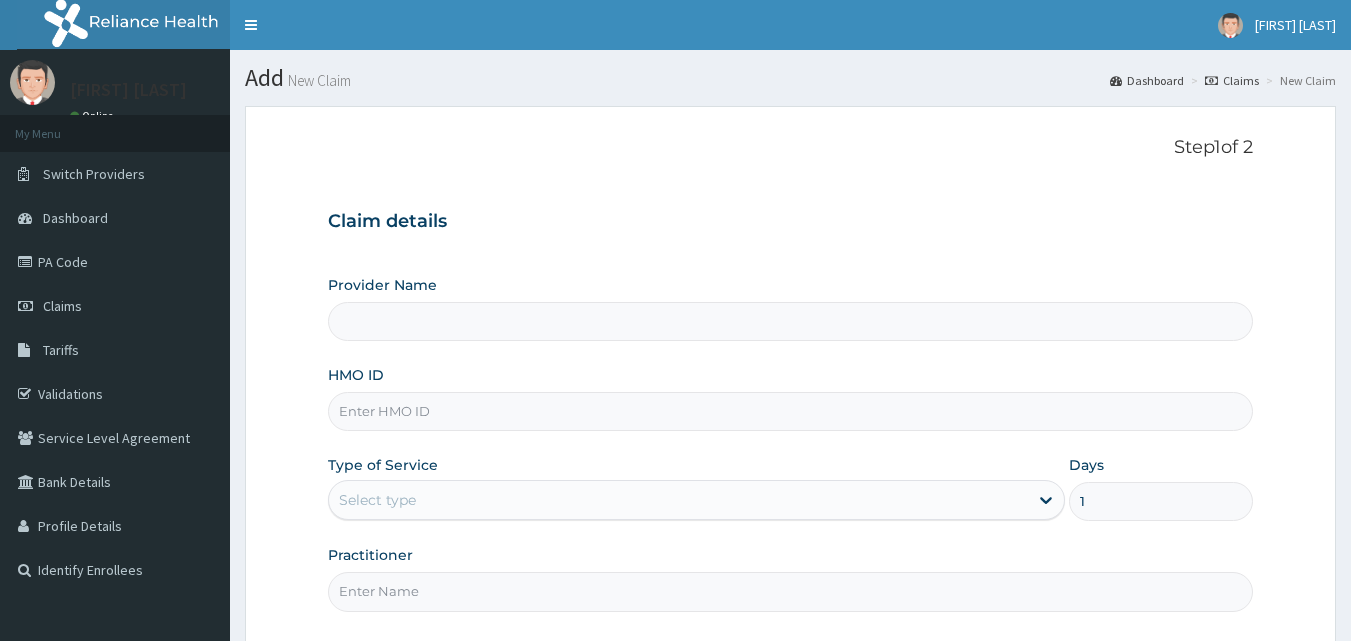 scroll, scrollTop: 0, scrollLeft: 0, axis: both 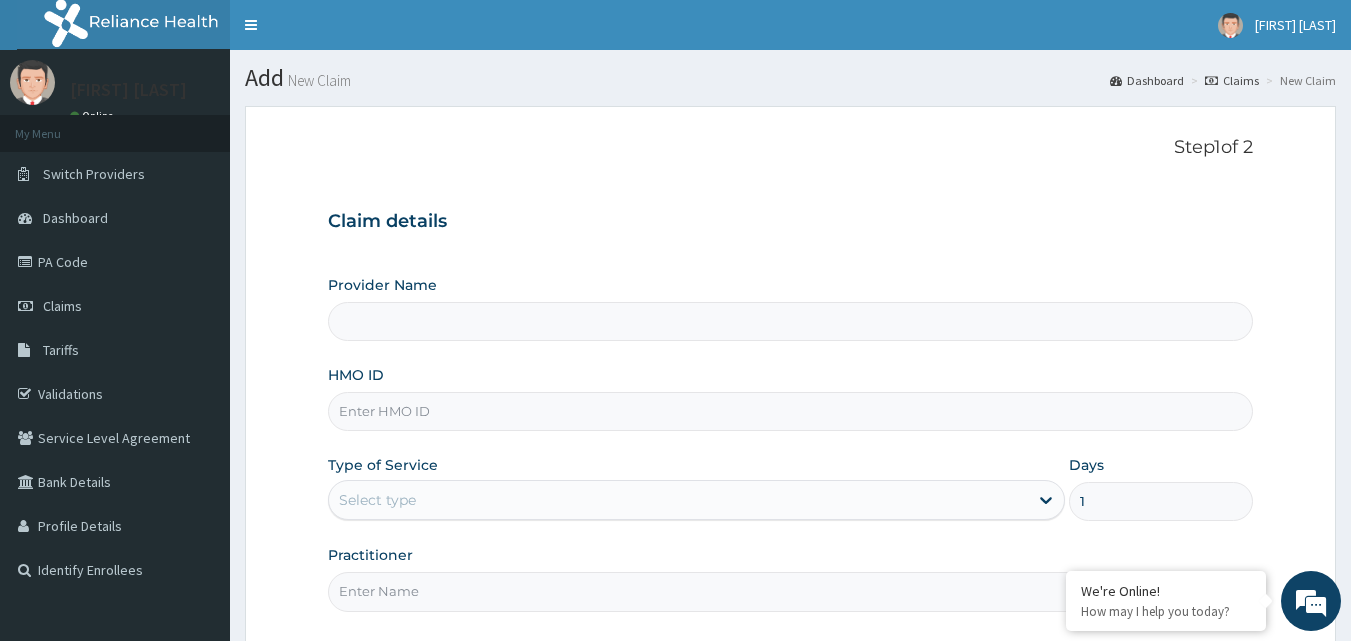 type on "Bodyline Gym- Ikoyi" 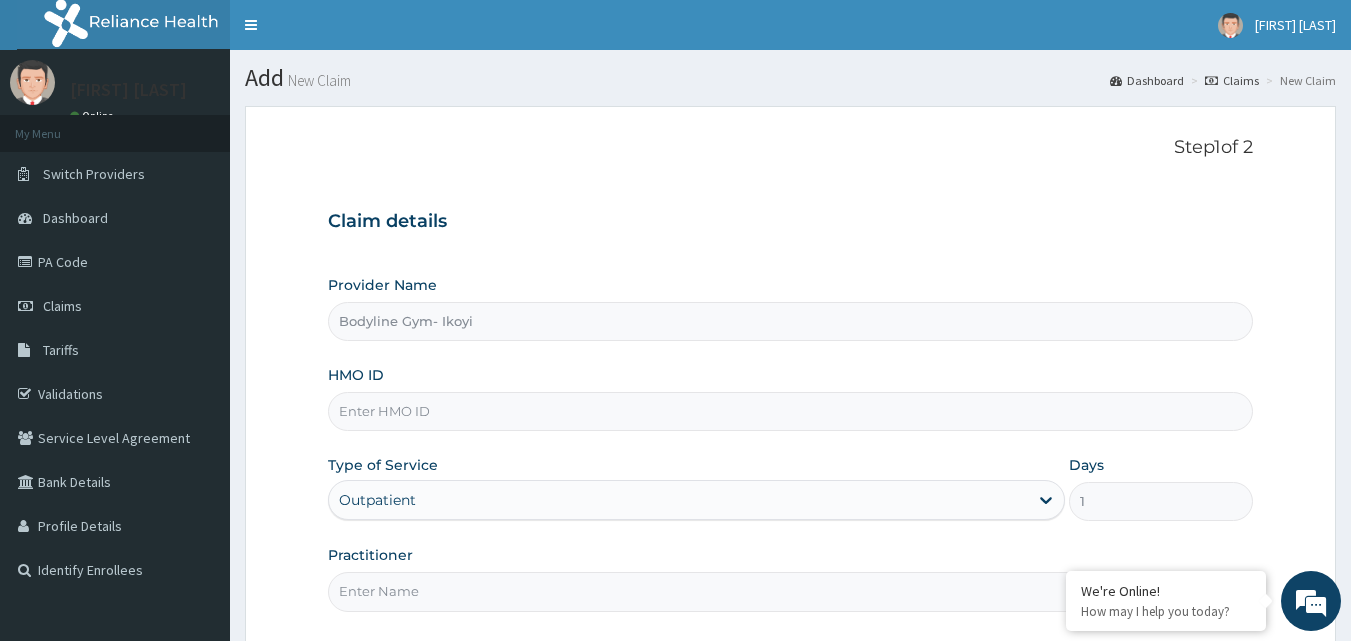 scroll, scrollTop: 0, scrollLeft: 0, axis: both 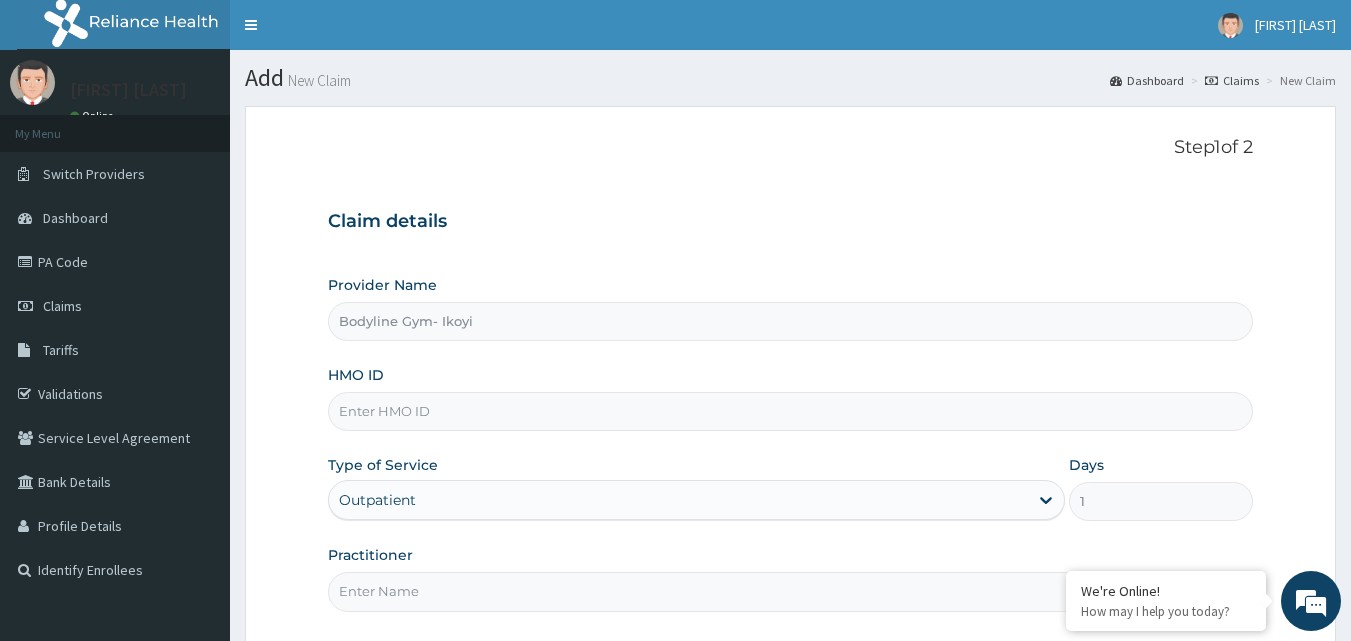 click on "HMO ID" at bounding box center (791, 411) 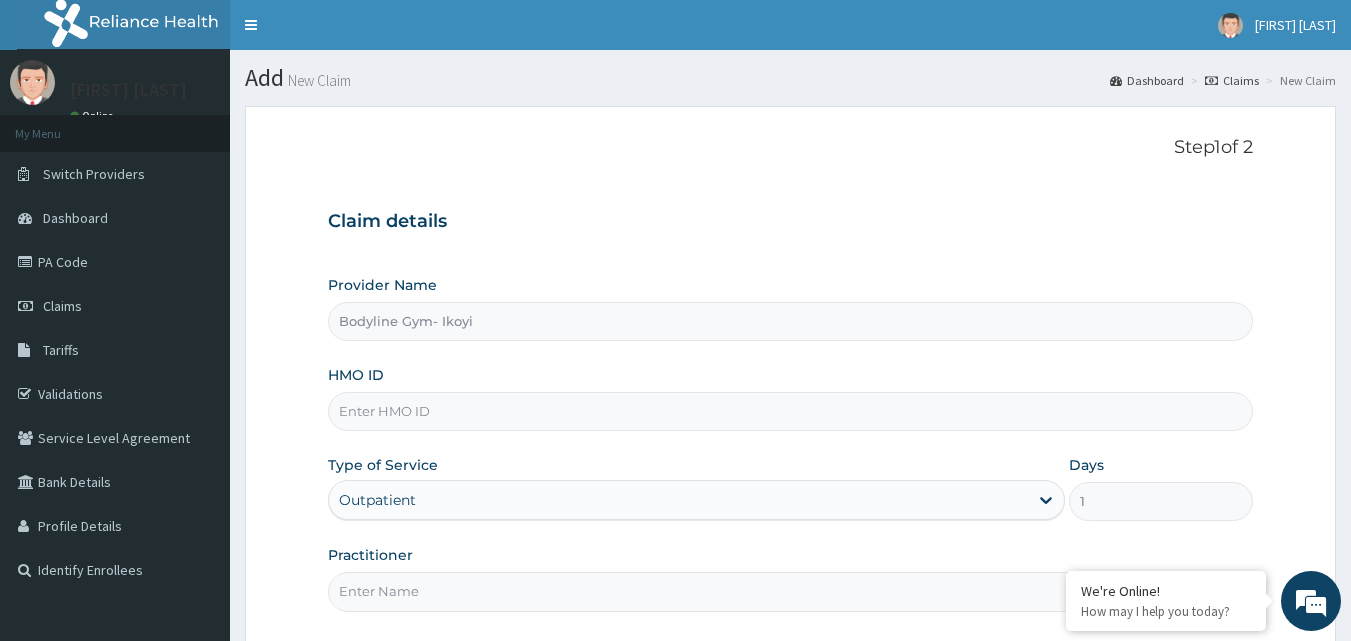 paste on "MLL/10037/A" 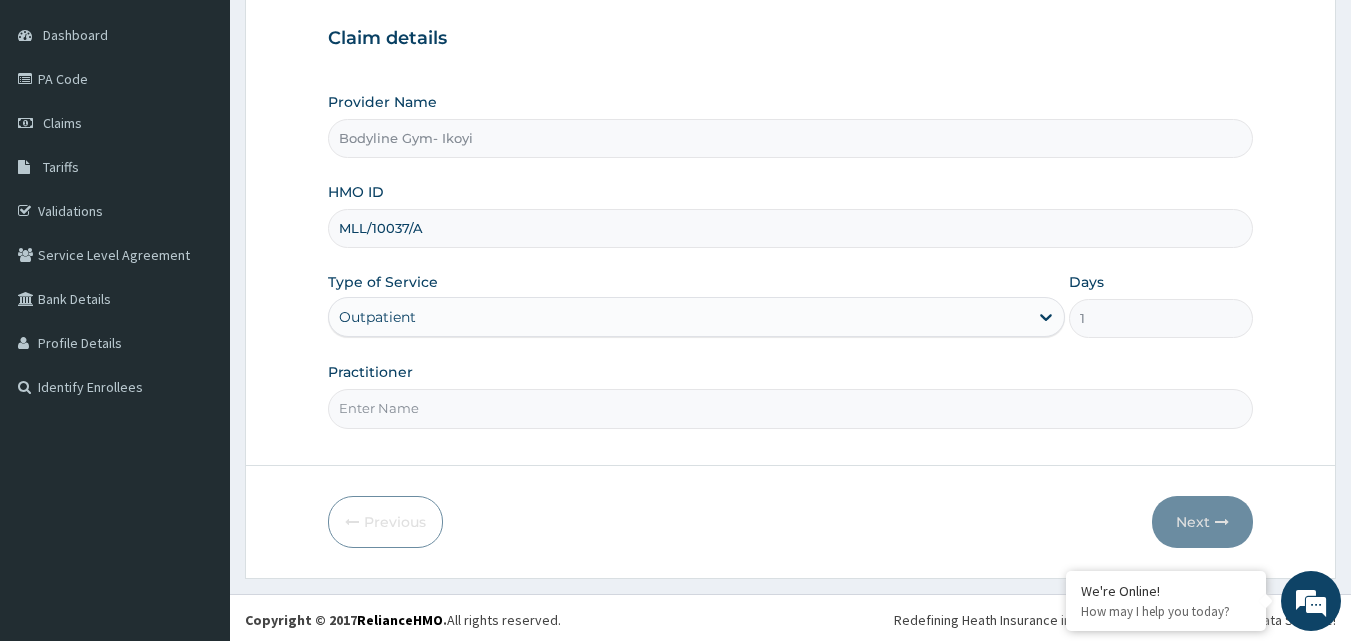 scroll, scrollTop: 187, scrollLeft: 0, axis: vertical 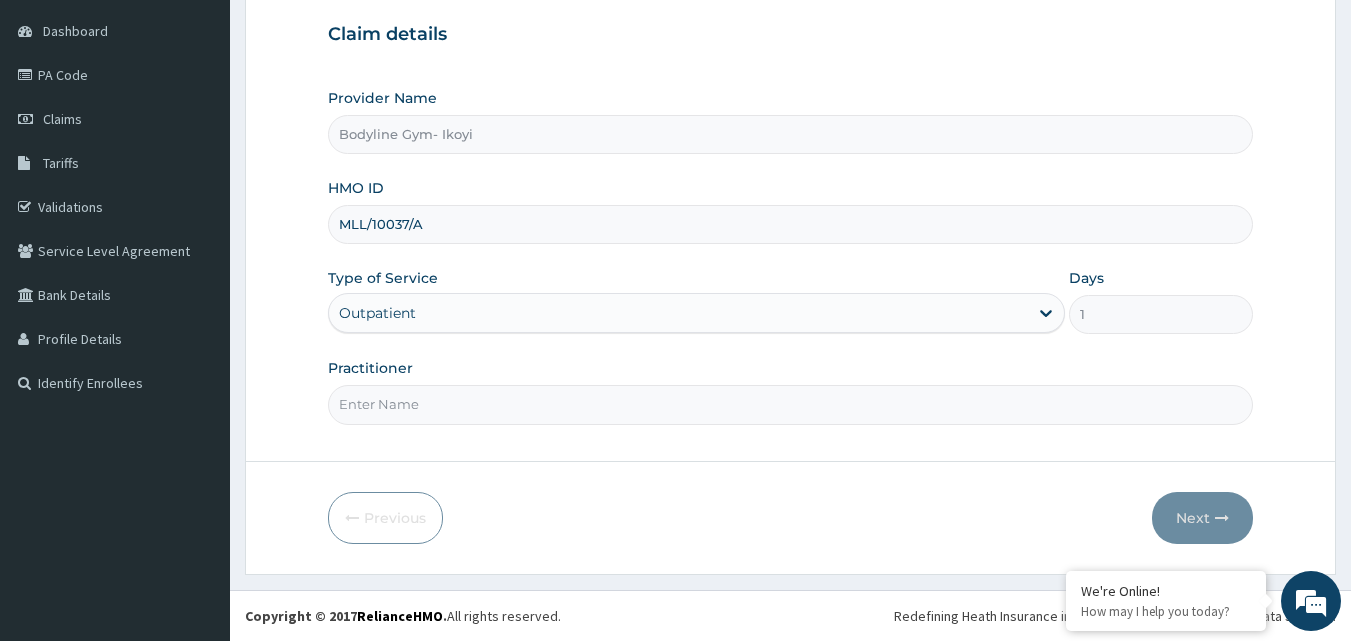 type on "MLL/10037/A" 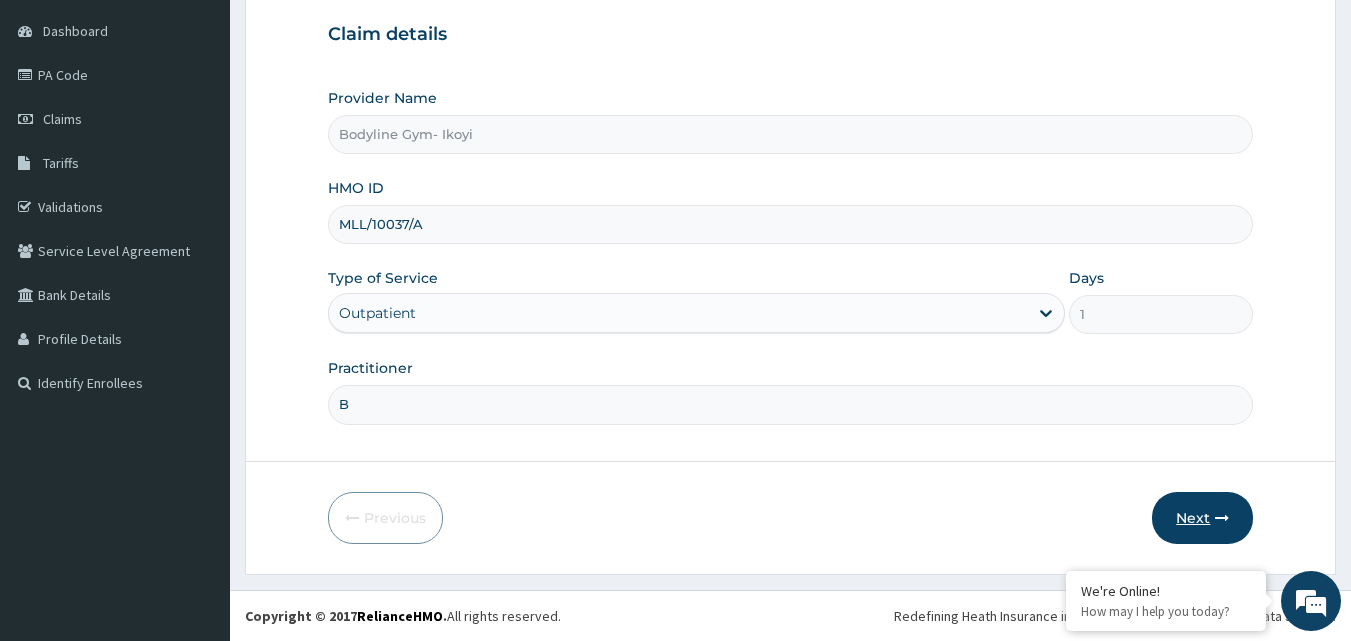 type on "B" 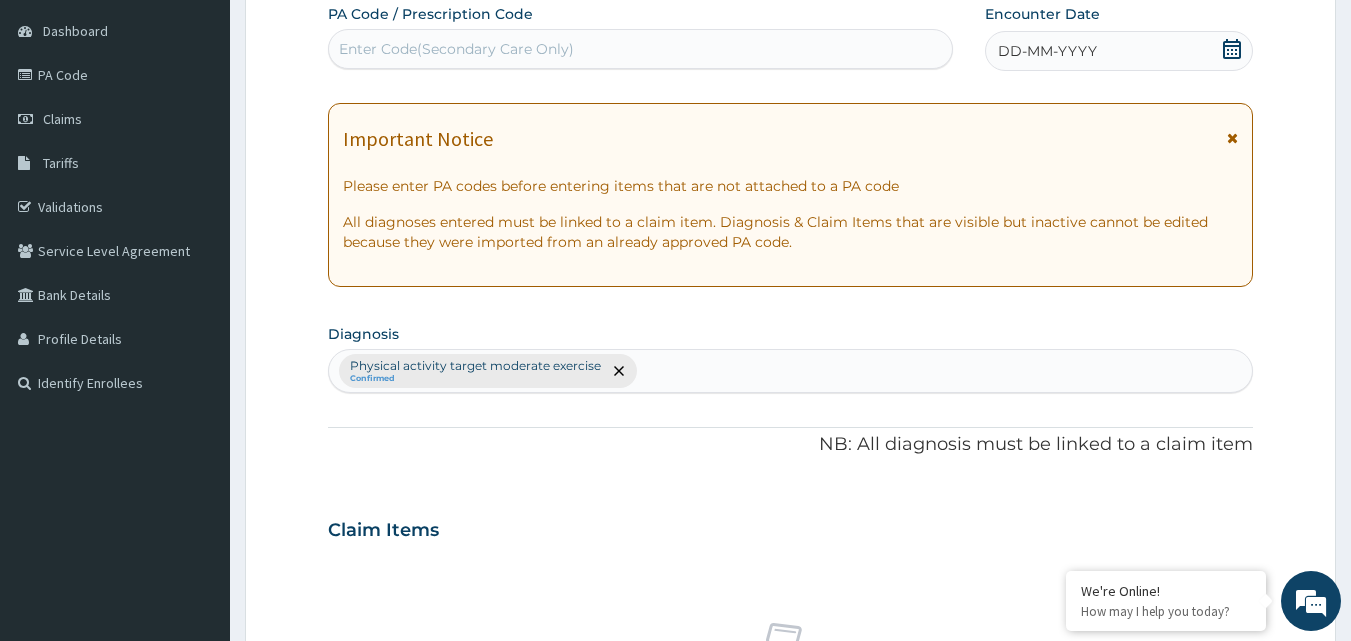 click on "DD-MM-YYYY" at bounding box center [1047, 51] 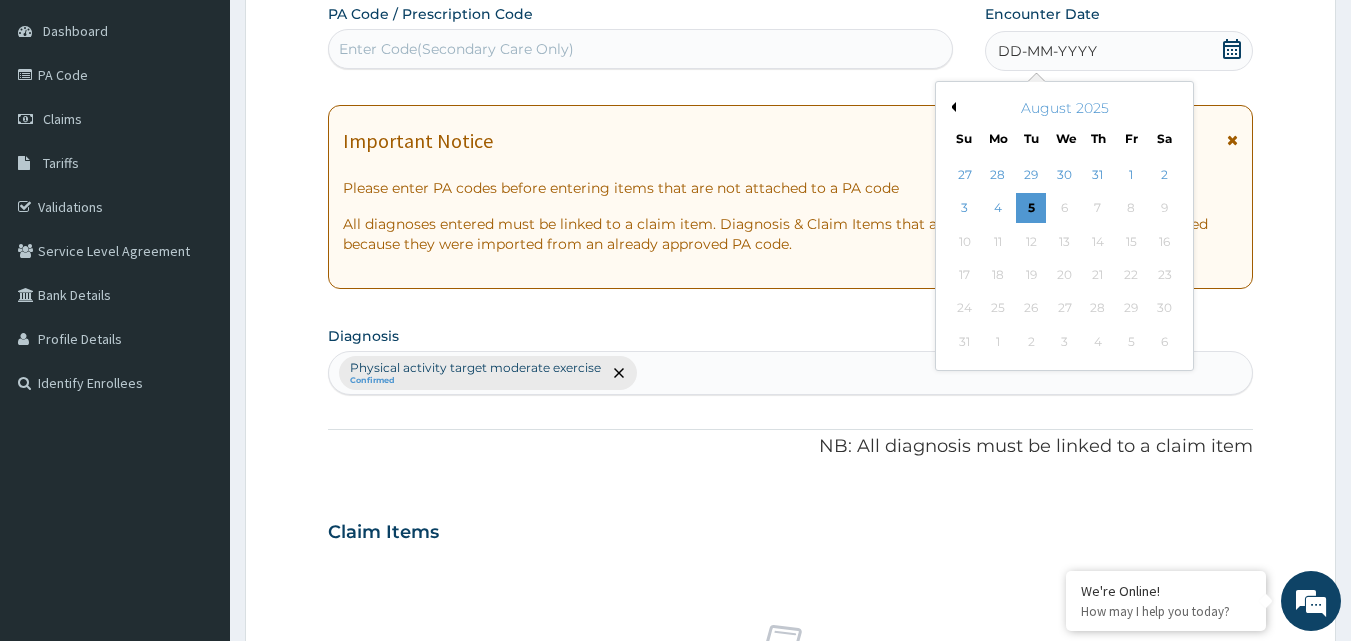 click on "5" at bounding box center (1032, 209) 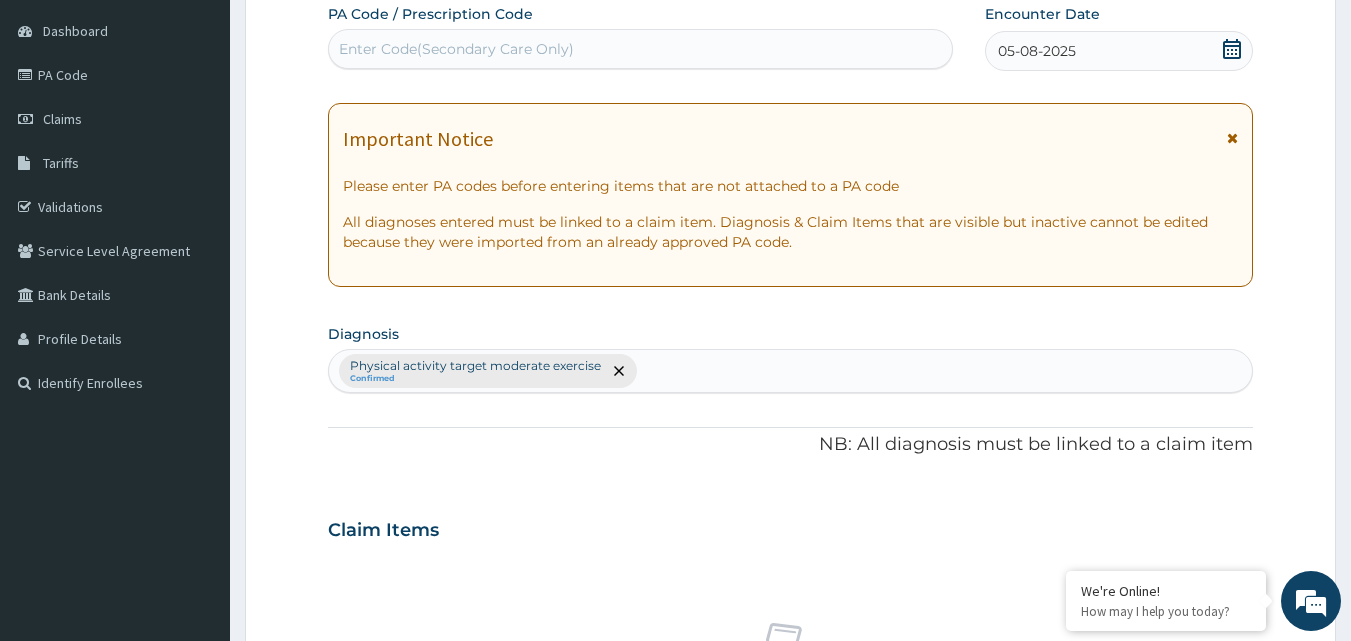 click on "Enter Code(Secondary Care Only)" at bounding box center (456, 49) 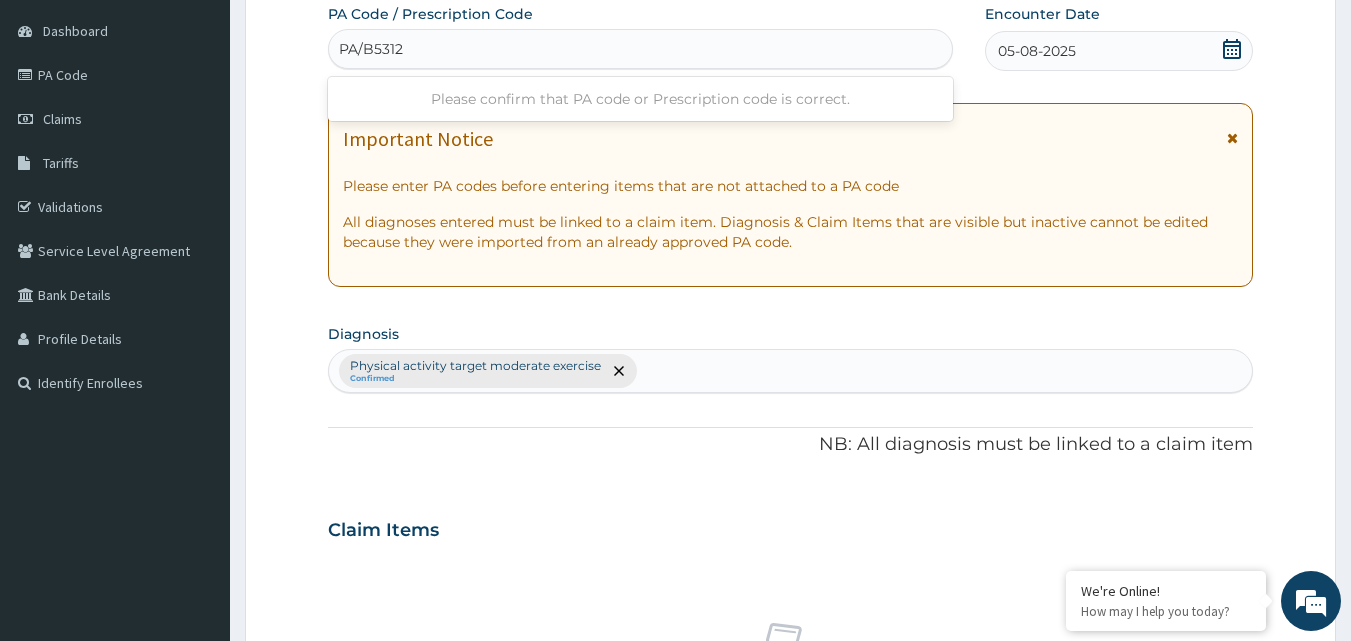 type on "PA/B53120" 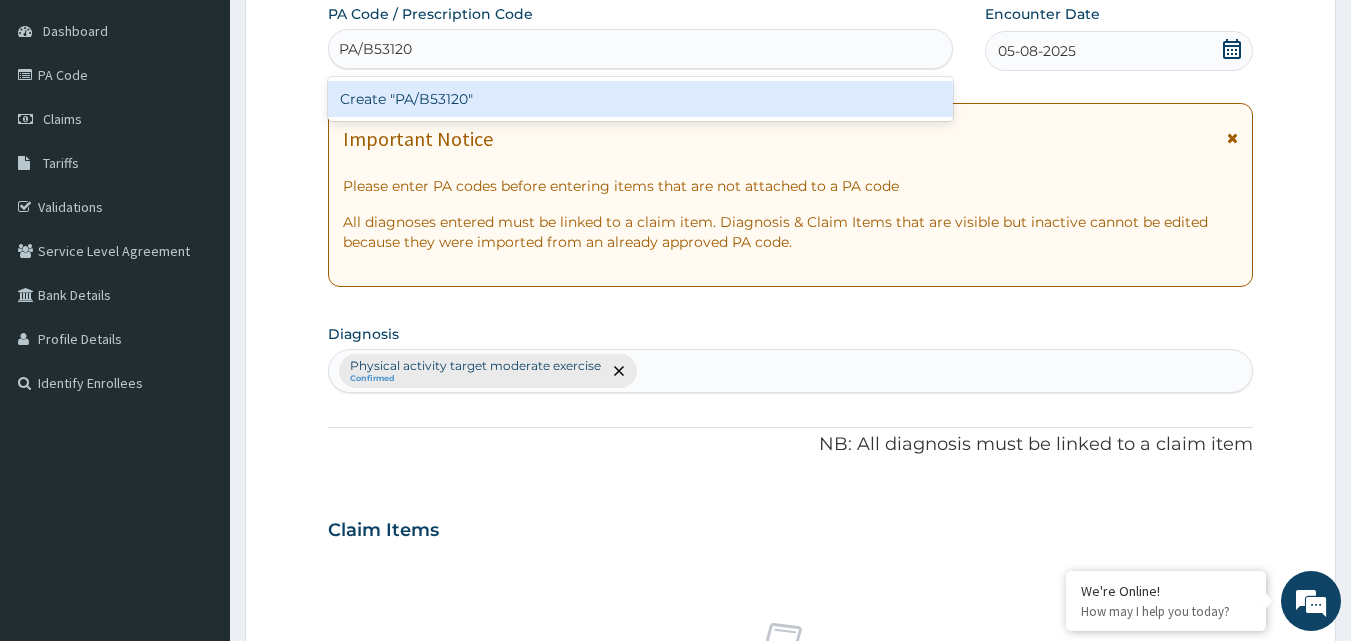 click on "Create "PA/B53120"" at bounding box center [641, 99] 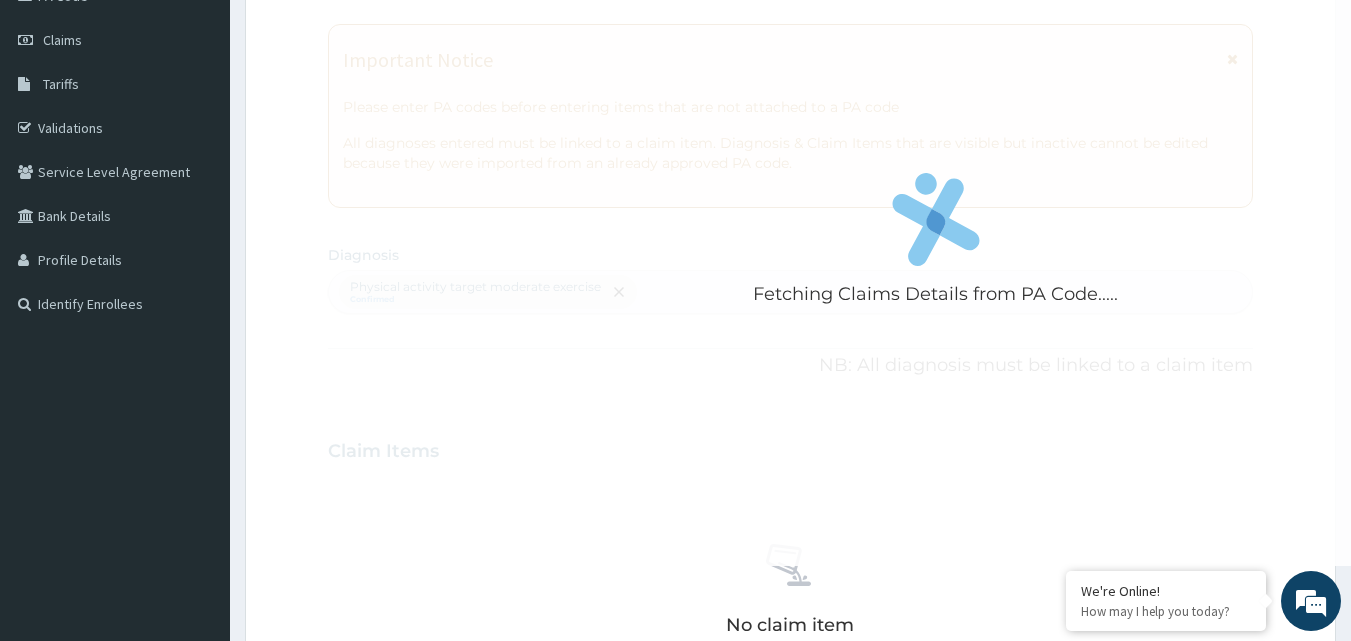 scroll, scrollTop: 687, scrollLeft: 0, axis: vertical 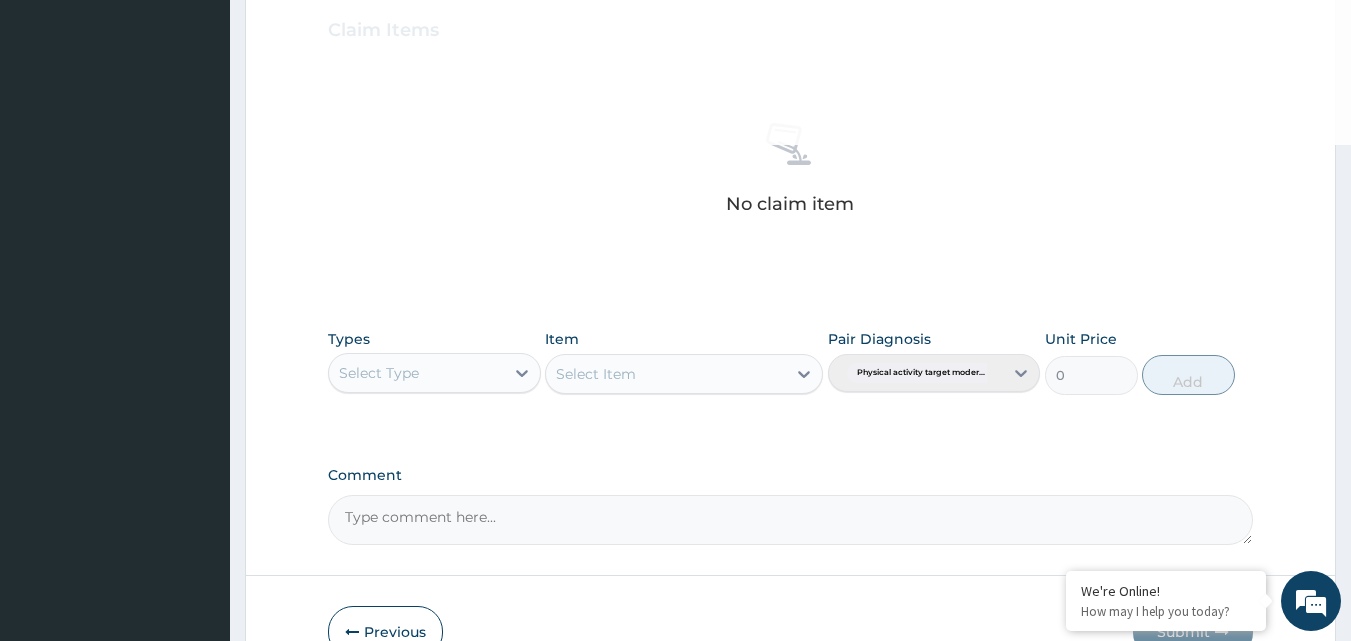 click on "Select Type" at bounding box center [416, 373] 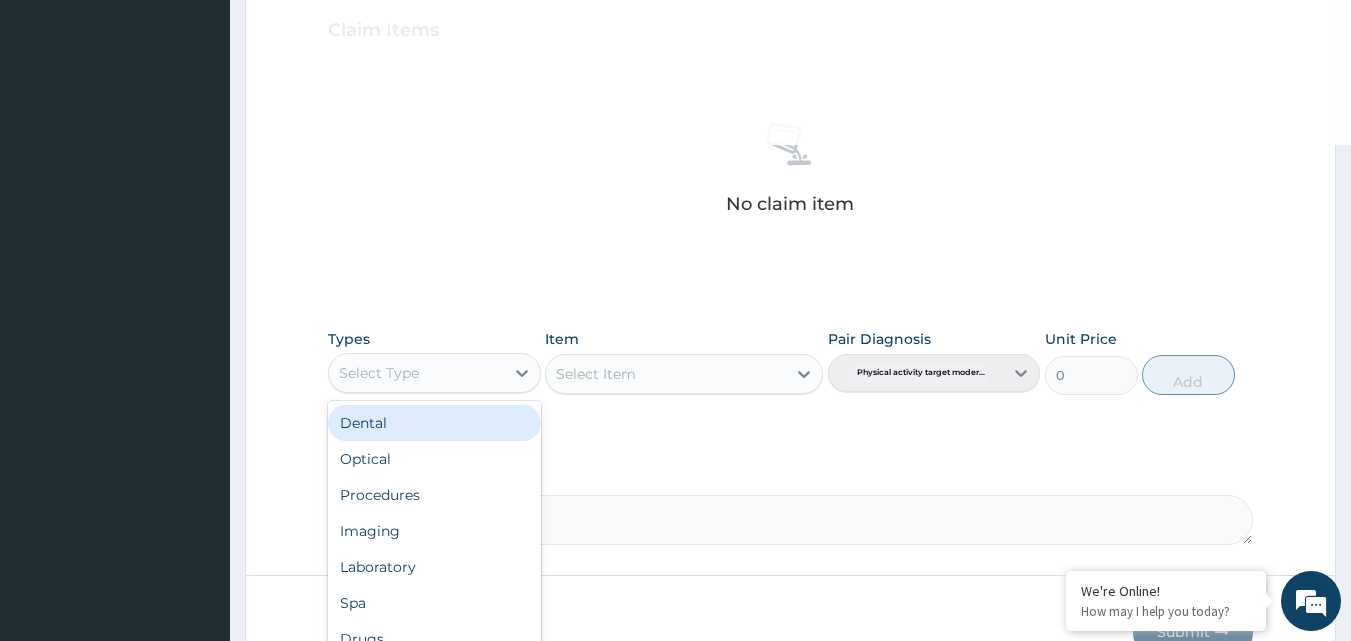 type on "G" 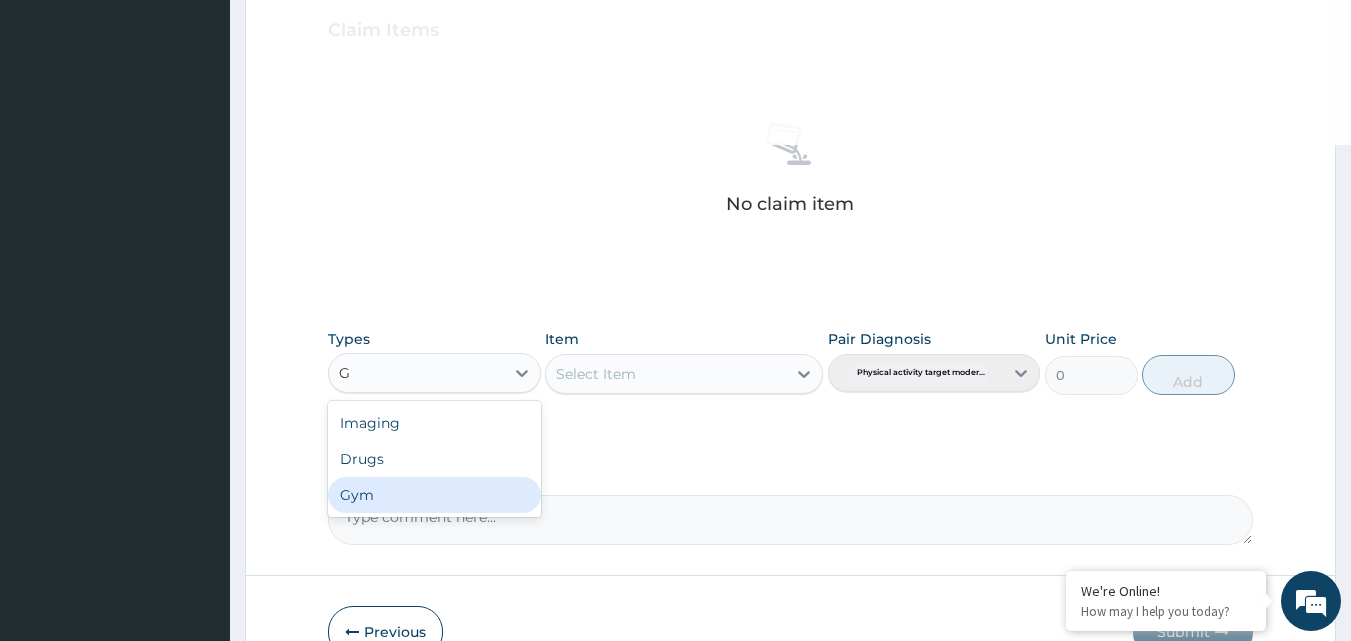 drag, startPoint x: 400, startPoint y: 494, endPoint x: 485, endPoint y: 489, distance: 85.146935 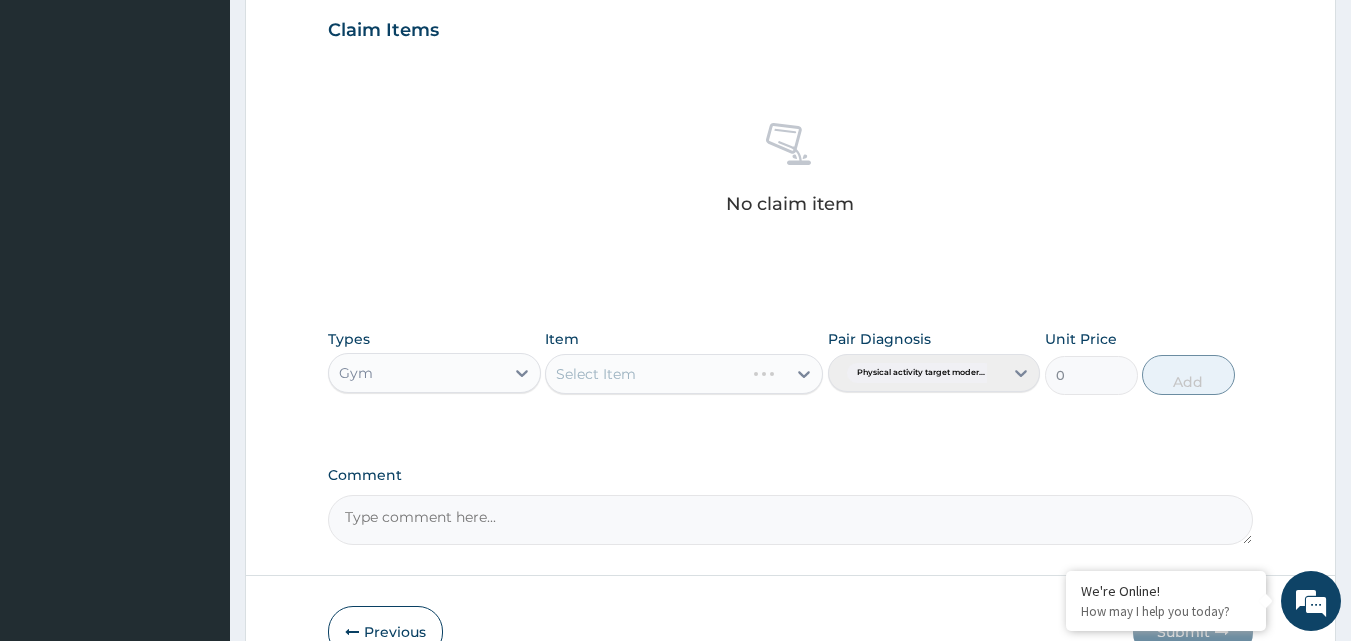 click on "Select Item" at bounding box center (684, 374) 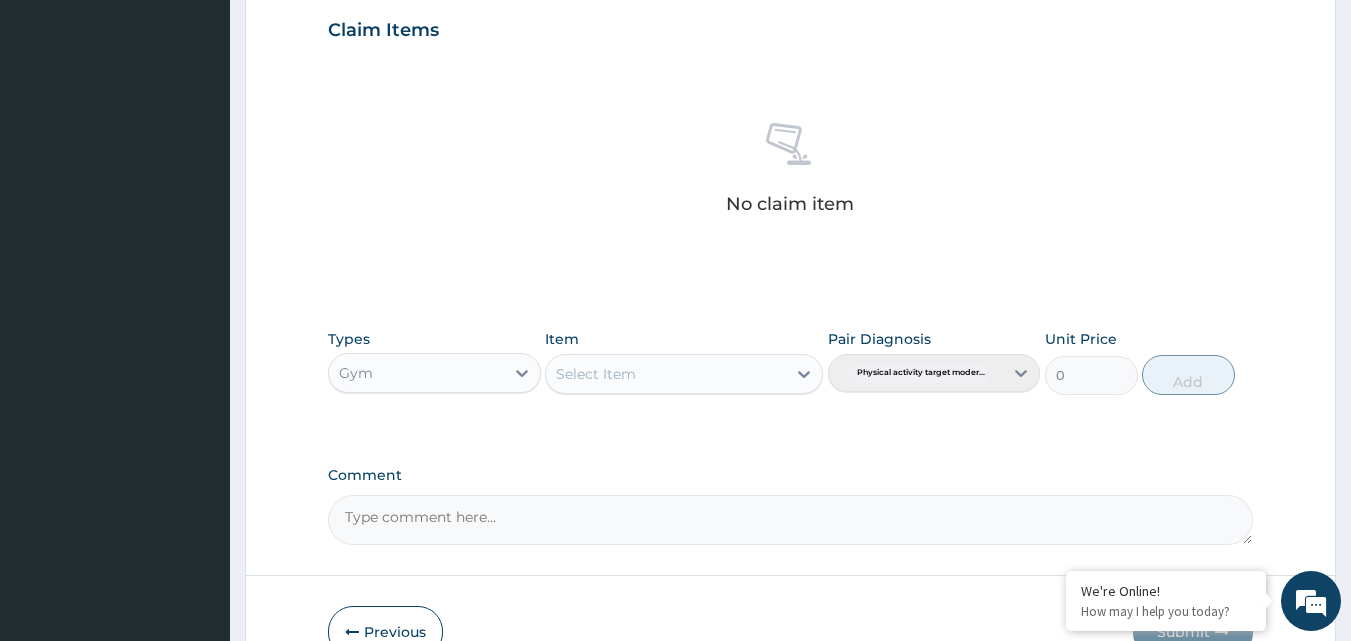 click on "Select Item" at bounding box center [666, 374] 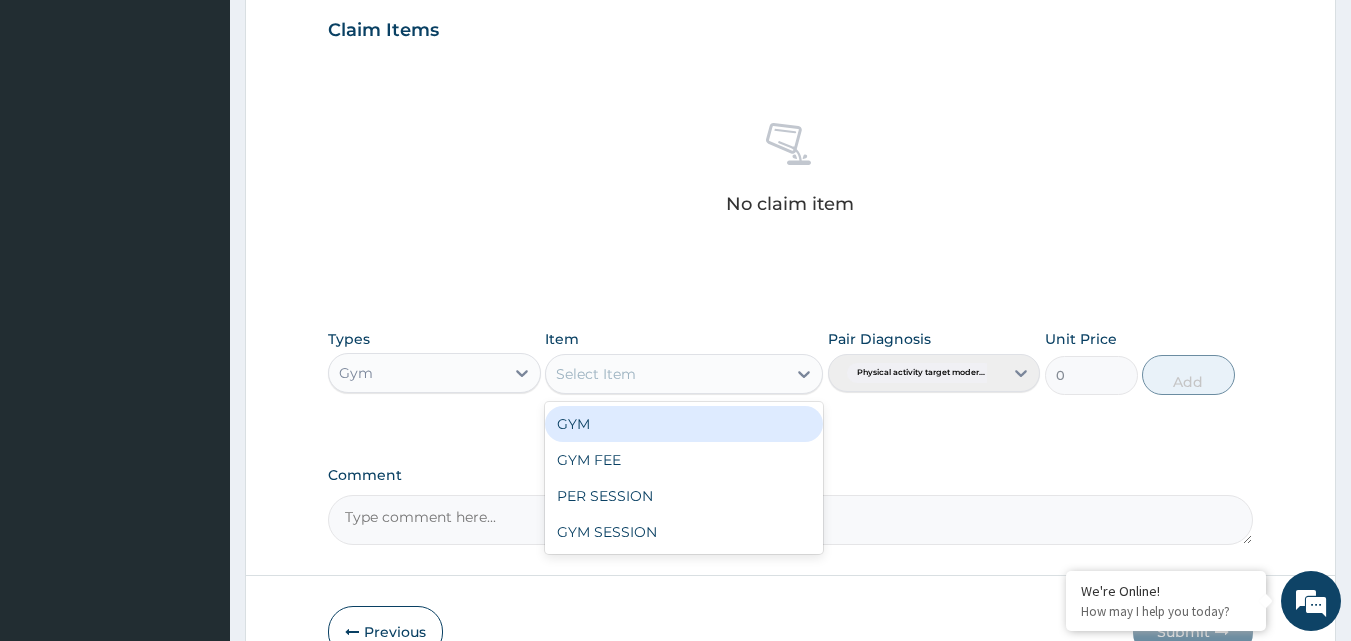 click on "GYM" at bounding box center (684, 424) 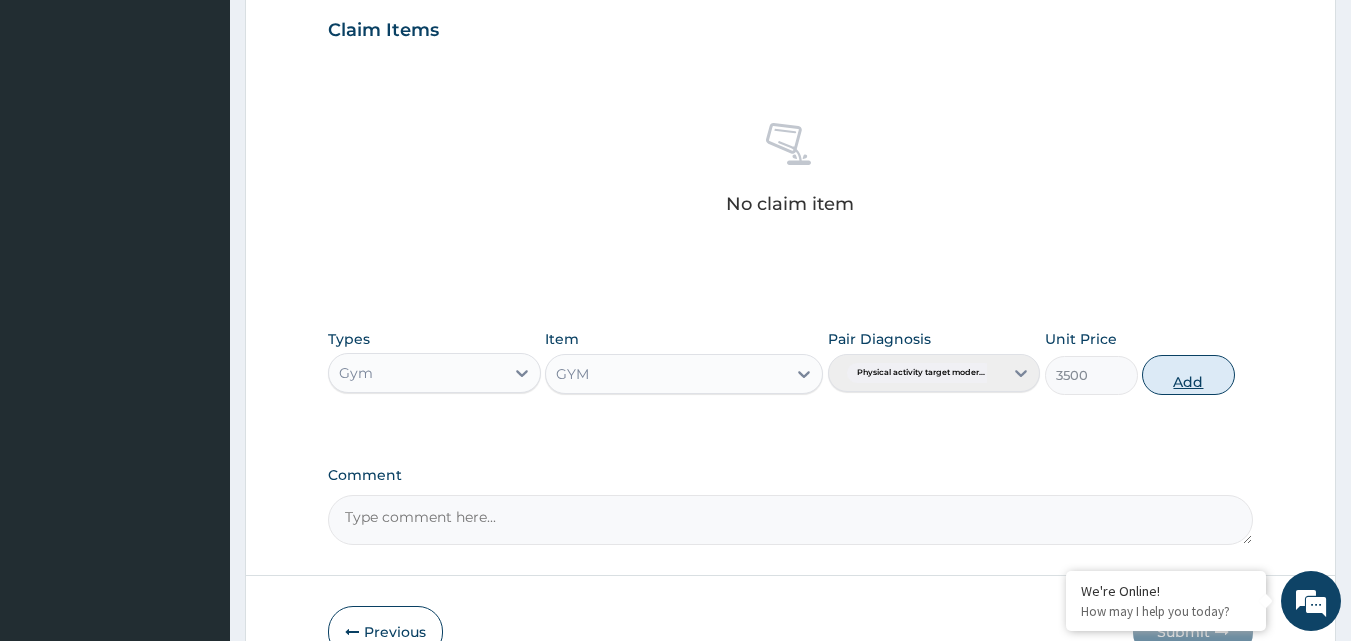 click on "Add" at bounding box center (1188, 375) 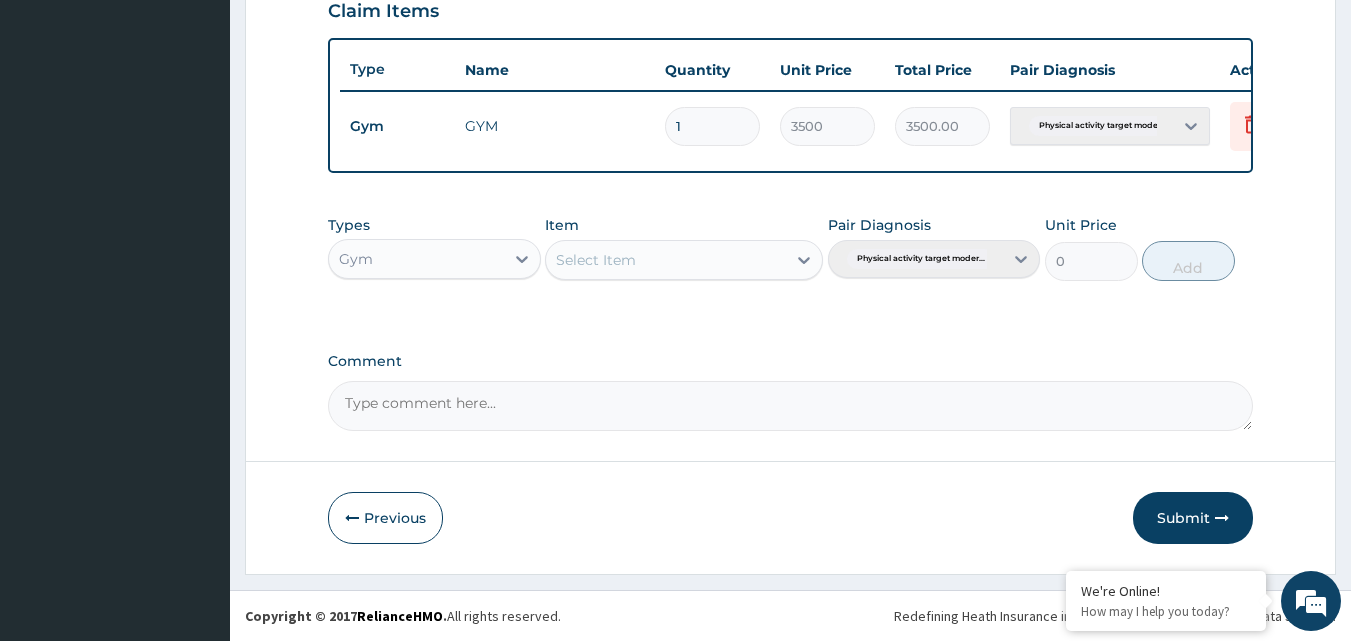 drag, startPoint x: 1216, startPoint y: 516, endPoint x: 1320, endPoint y: 516, distance: 104 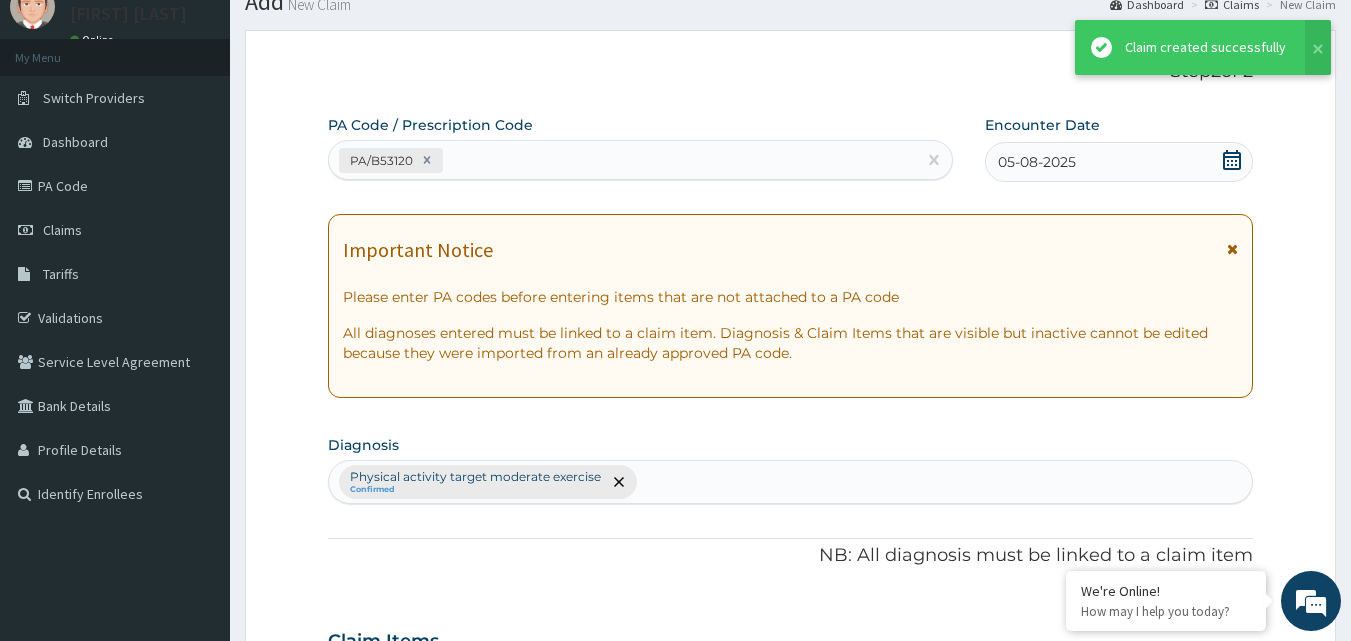 scroll, scrollTop: 721, scrollLeft: 0, axis: vertical 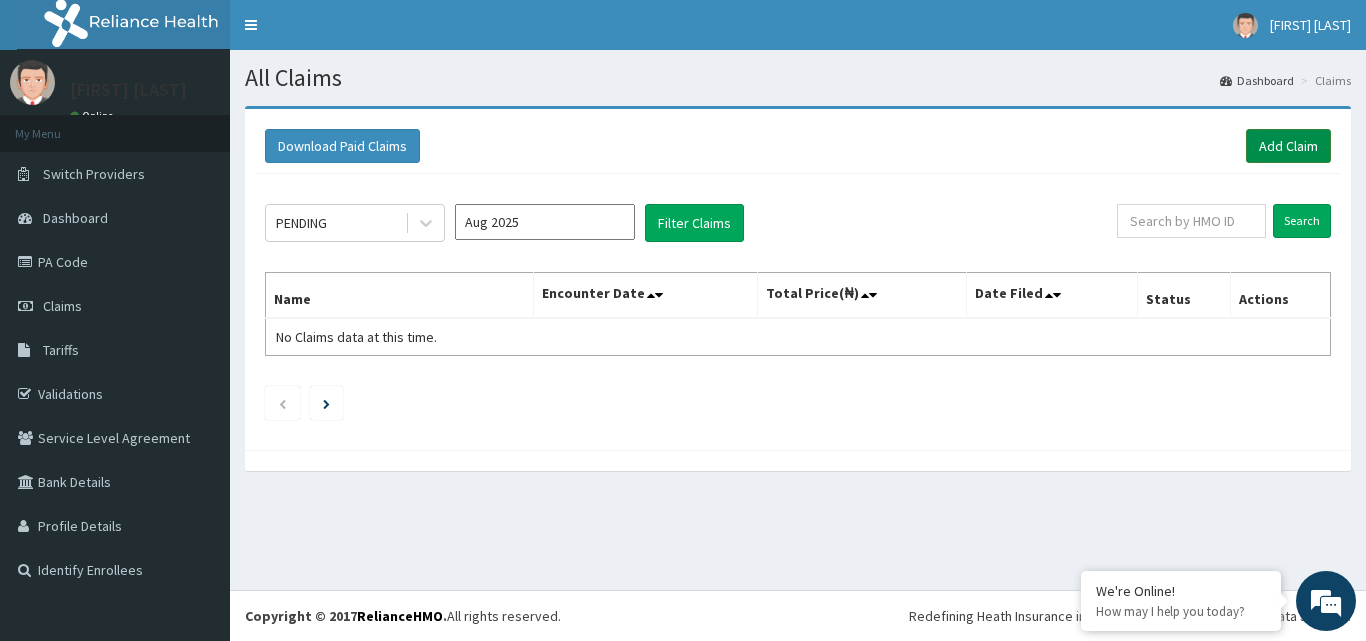 click on "Add Claim" at bounding box center (1288, 146) 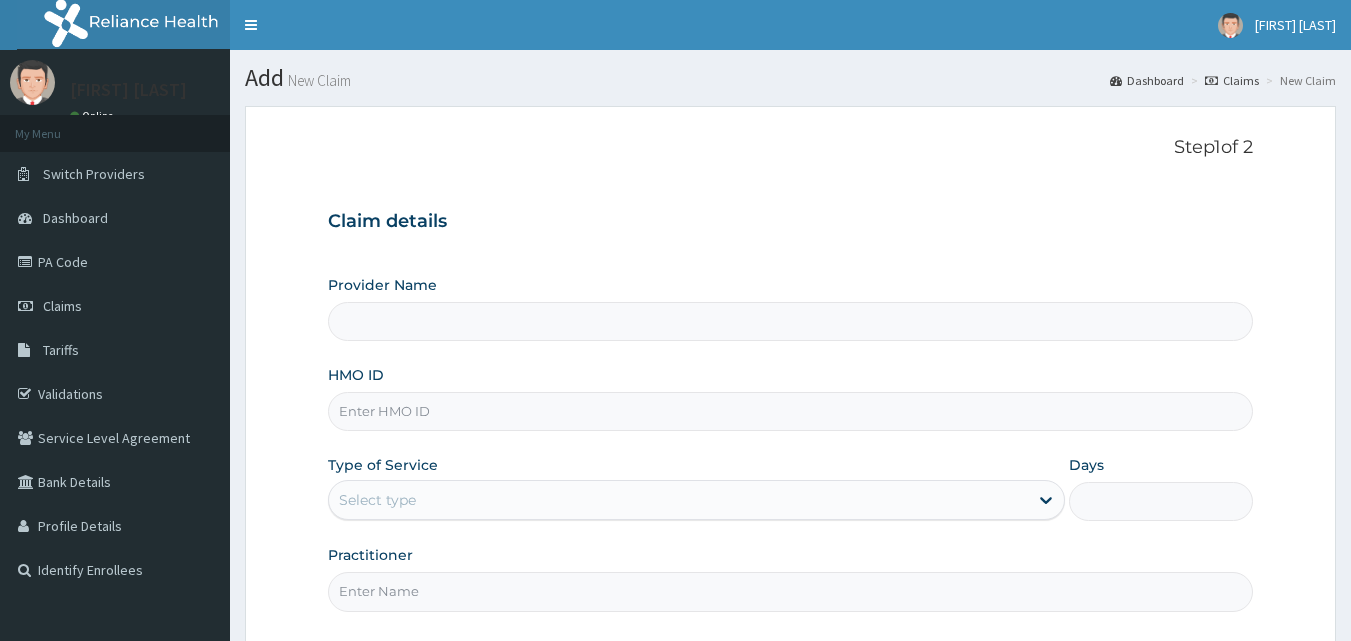 scroll, scrollTop: 0, scrollLeft: 0, axis: both 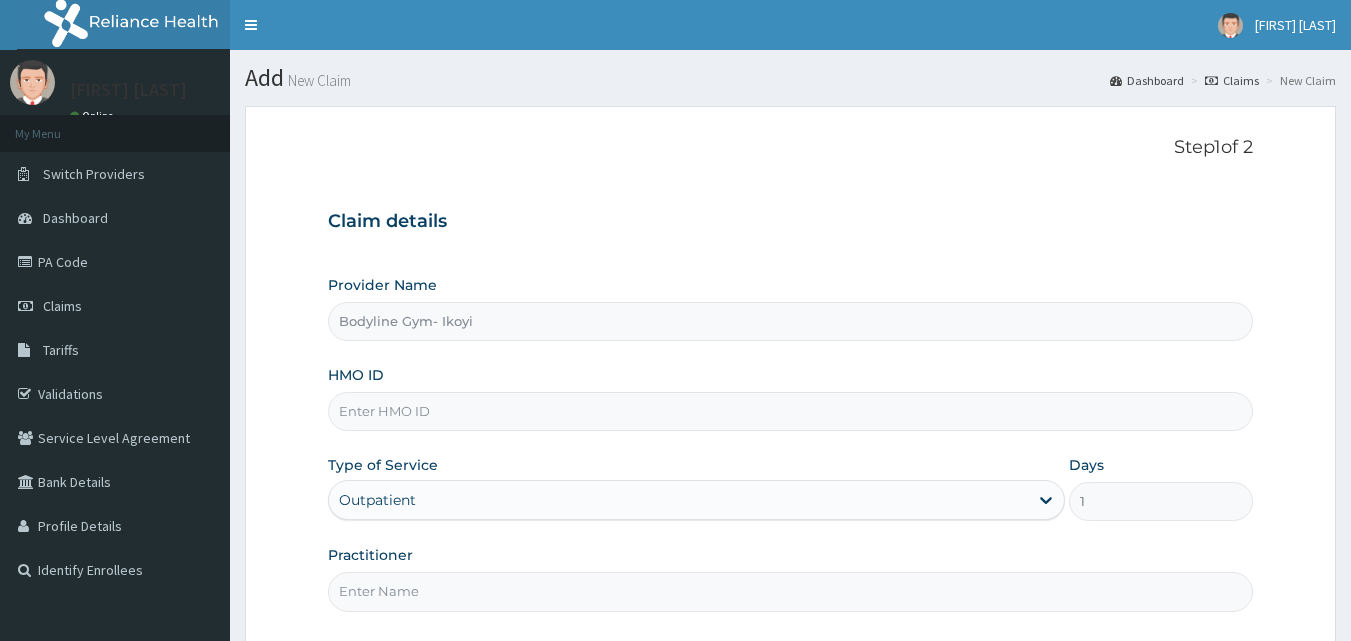 paste on "MLL/10038/A" 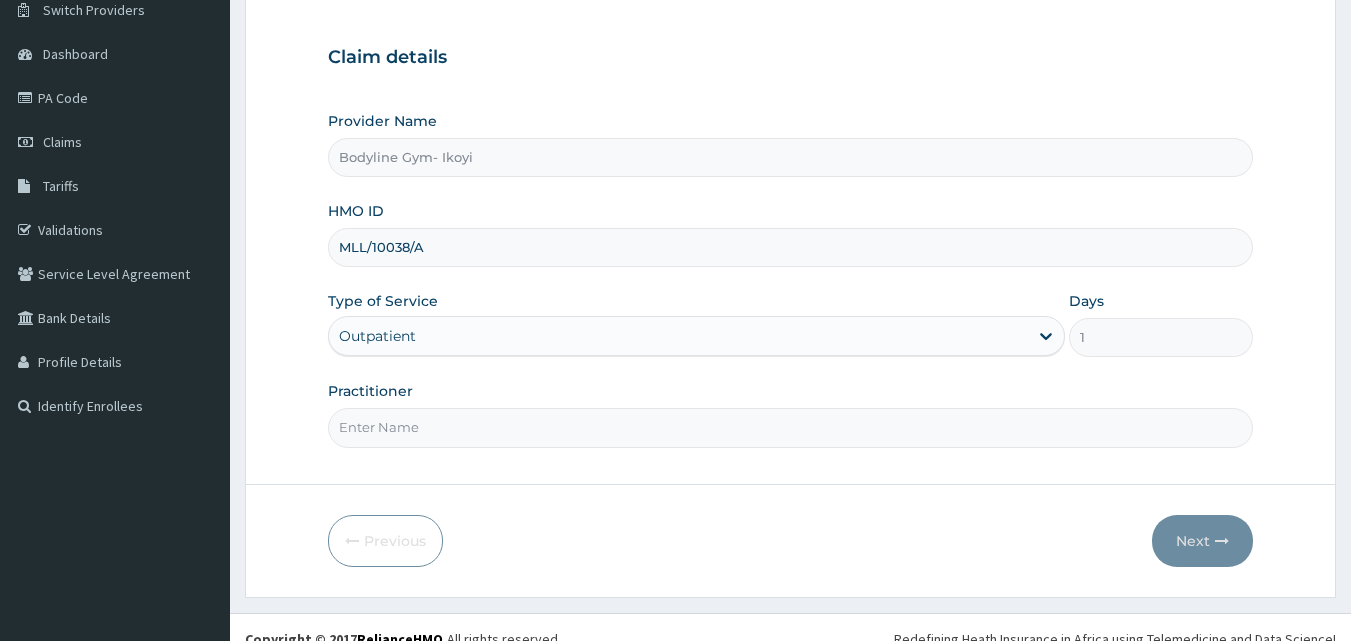 scroll, scrollTop: 187, scrollLeft: 0, axis: vertical 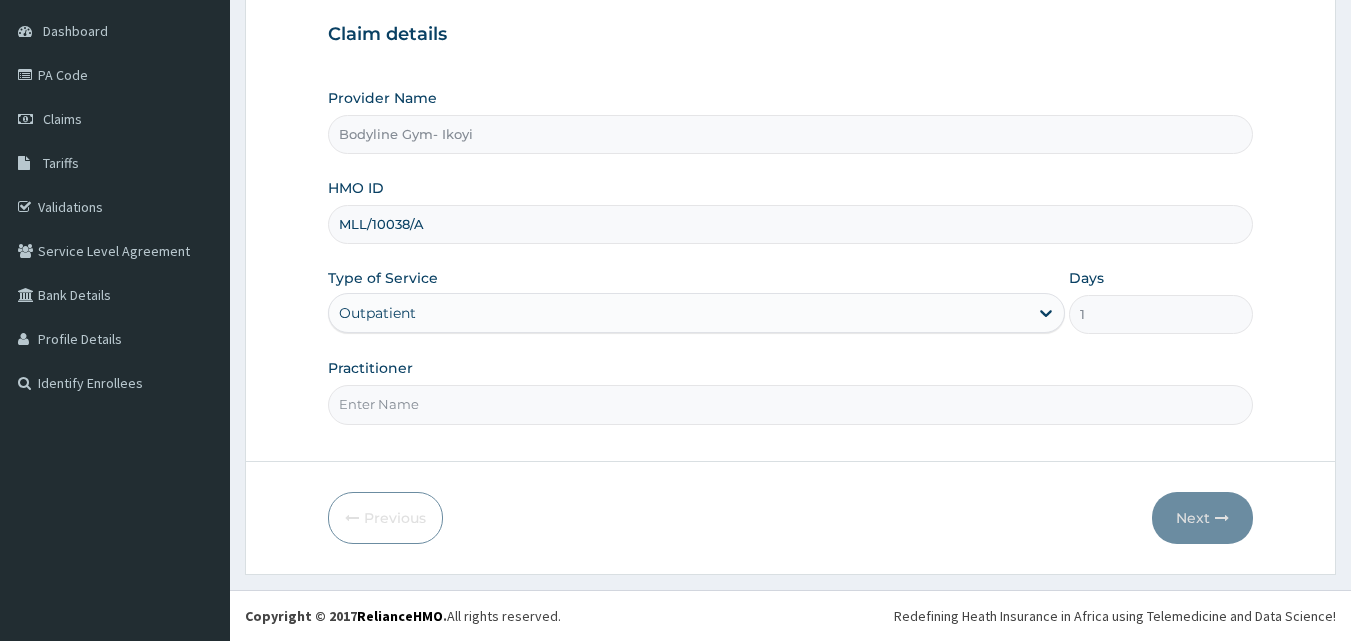 type on "MLL/10038/A" 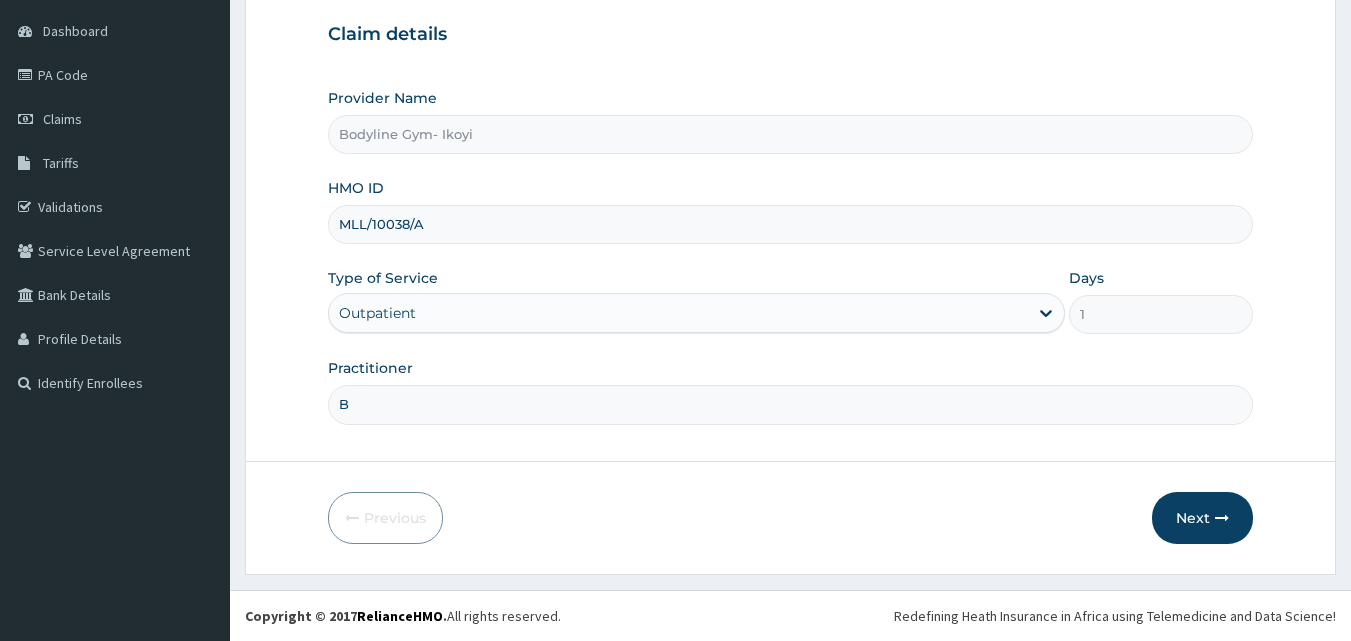 type on "B" 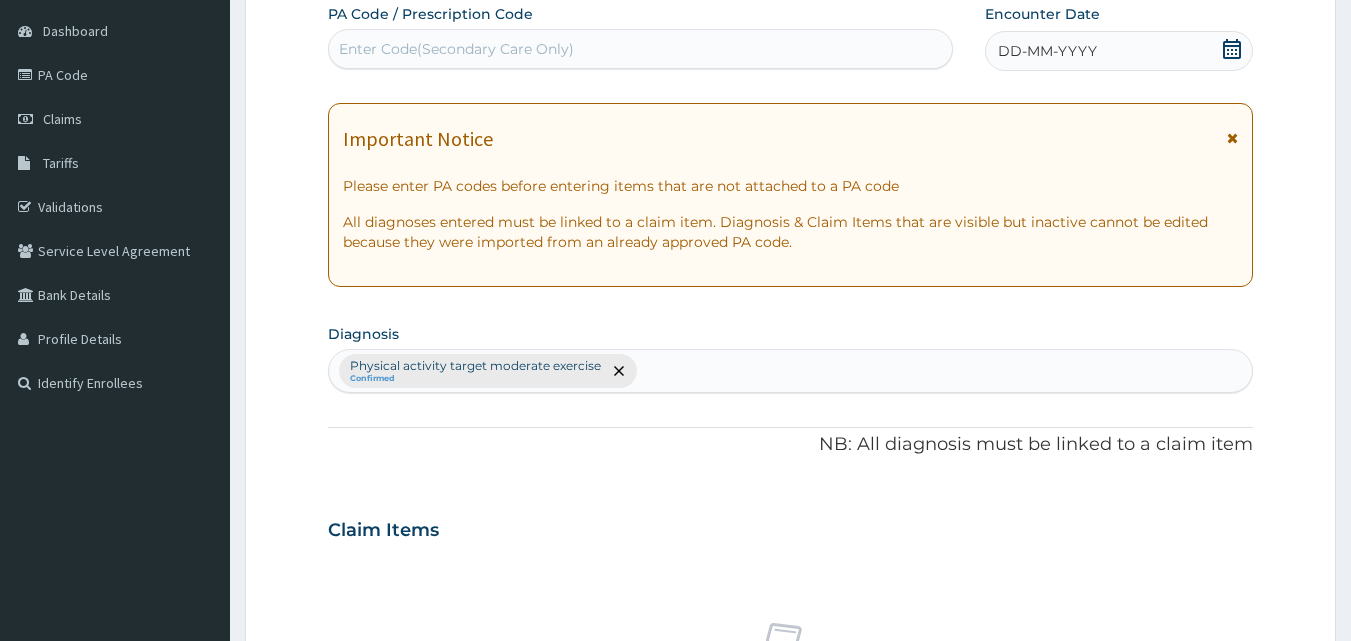 click on "DD-MM-YYYY" at bounding box center (1047, 51) 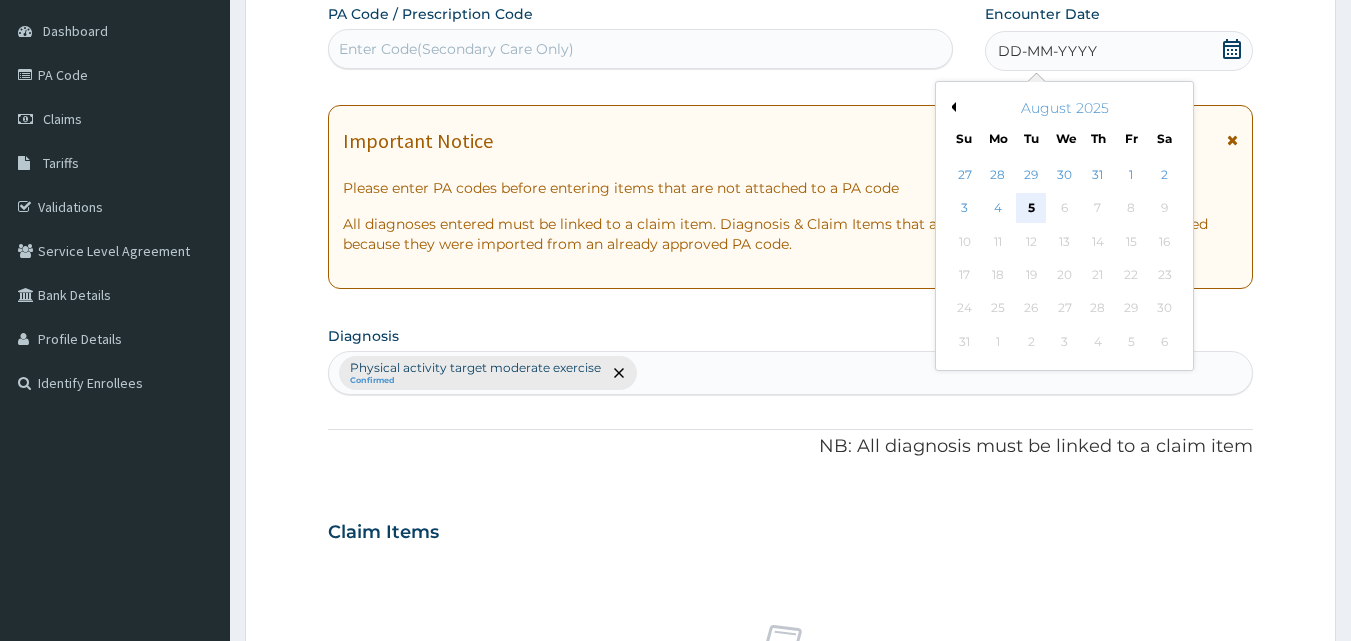 click on "5" at bounding box center [1032, 209] 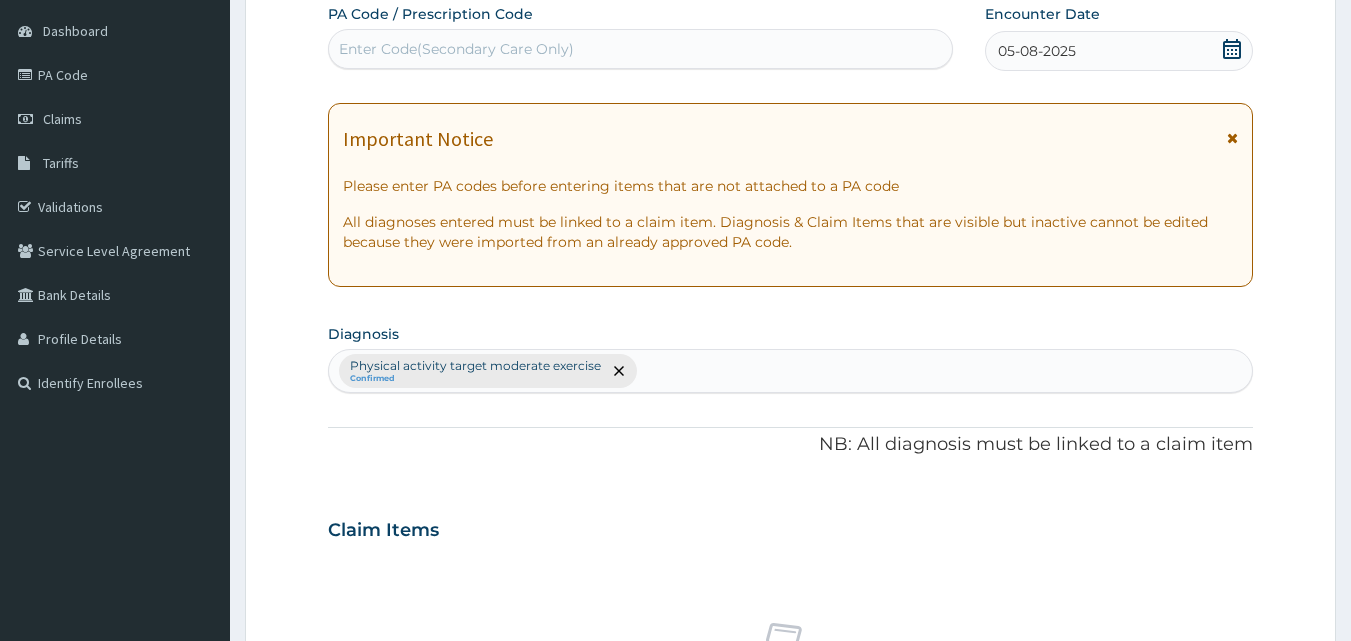 click on "Enter Code(Secondary Care Only)" at bounding box center (641, 49) 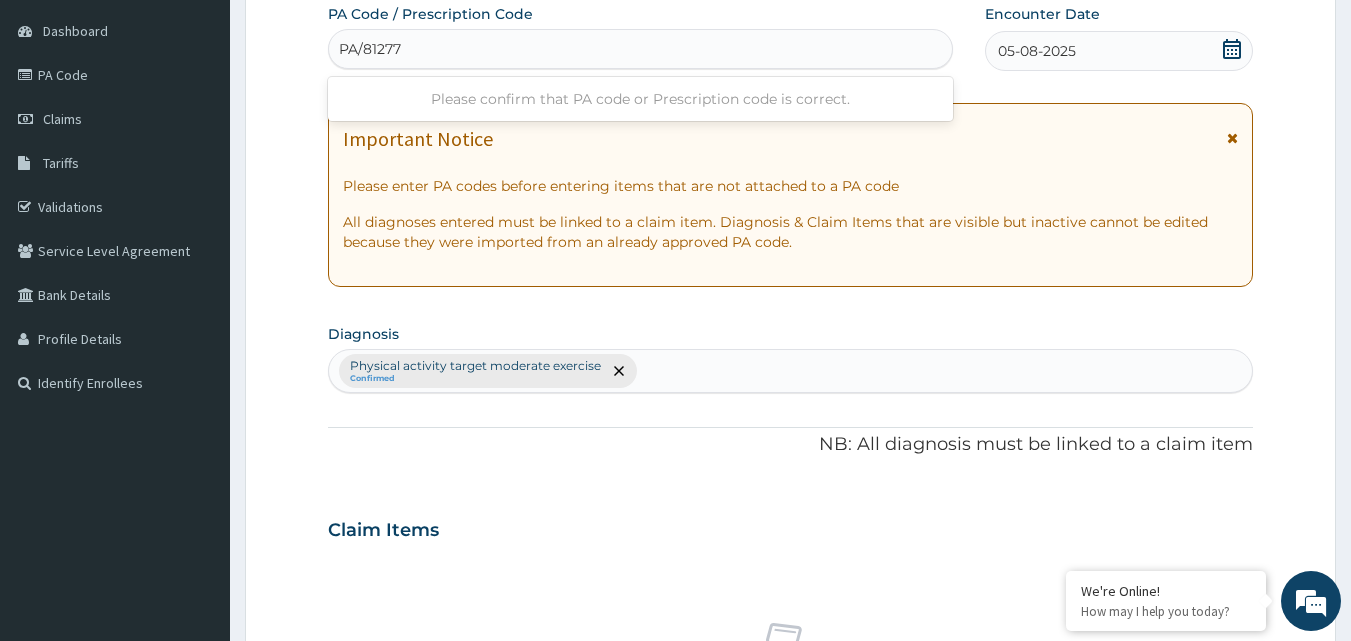 type on "PA/812778" 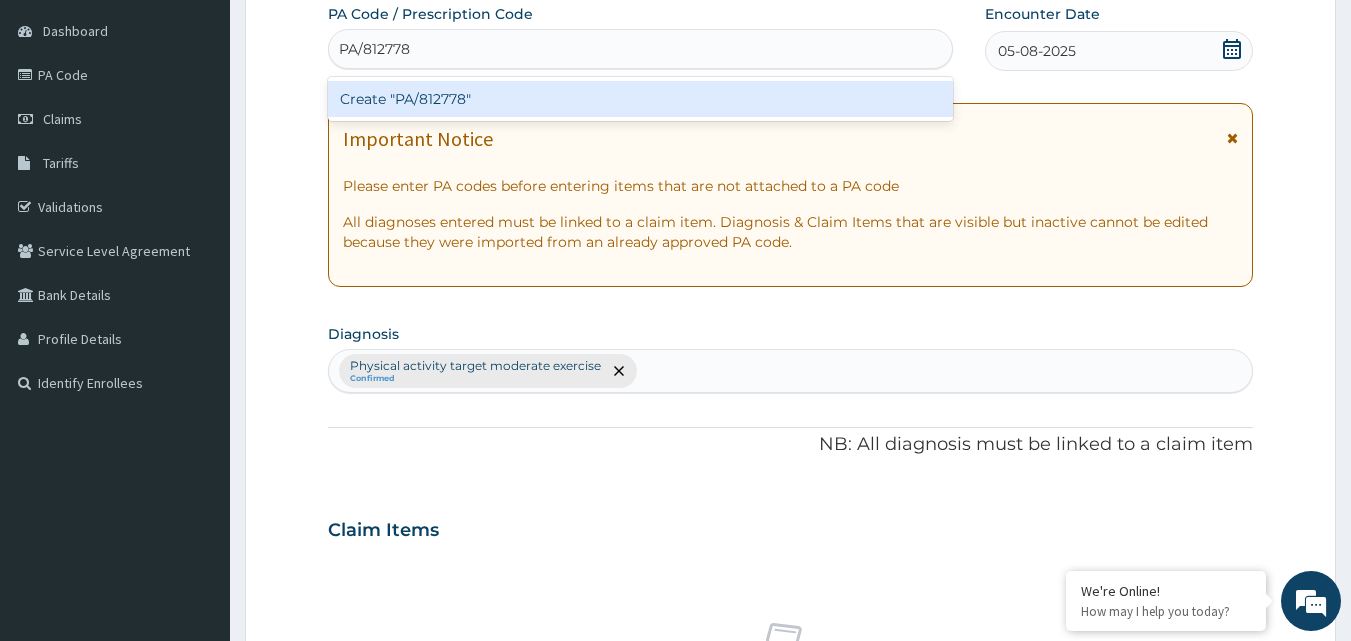 scroll, scrollTop: 0, scrollLeft: 0, axis: both 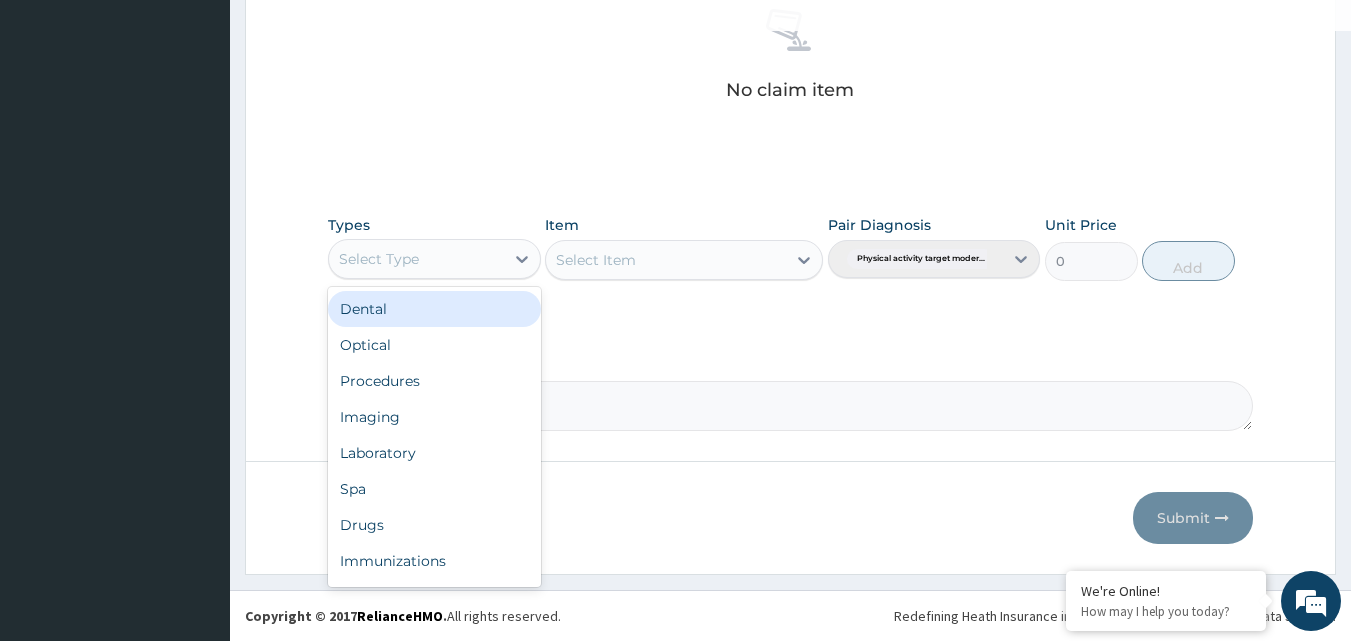 click on "Select Type" at bounding box center [416, 259] 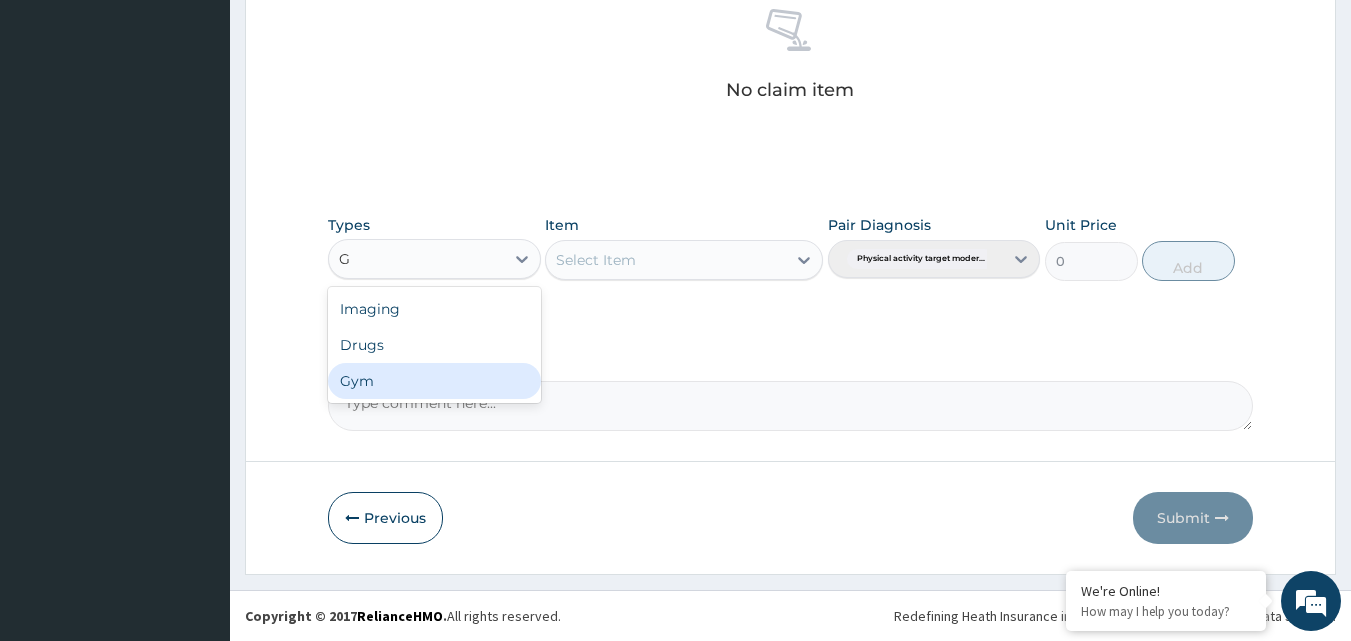 click on "Gym" at bounding box center [434, 381] 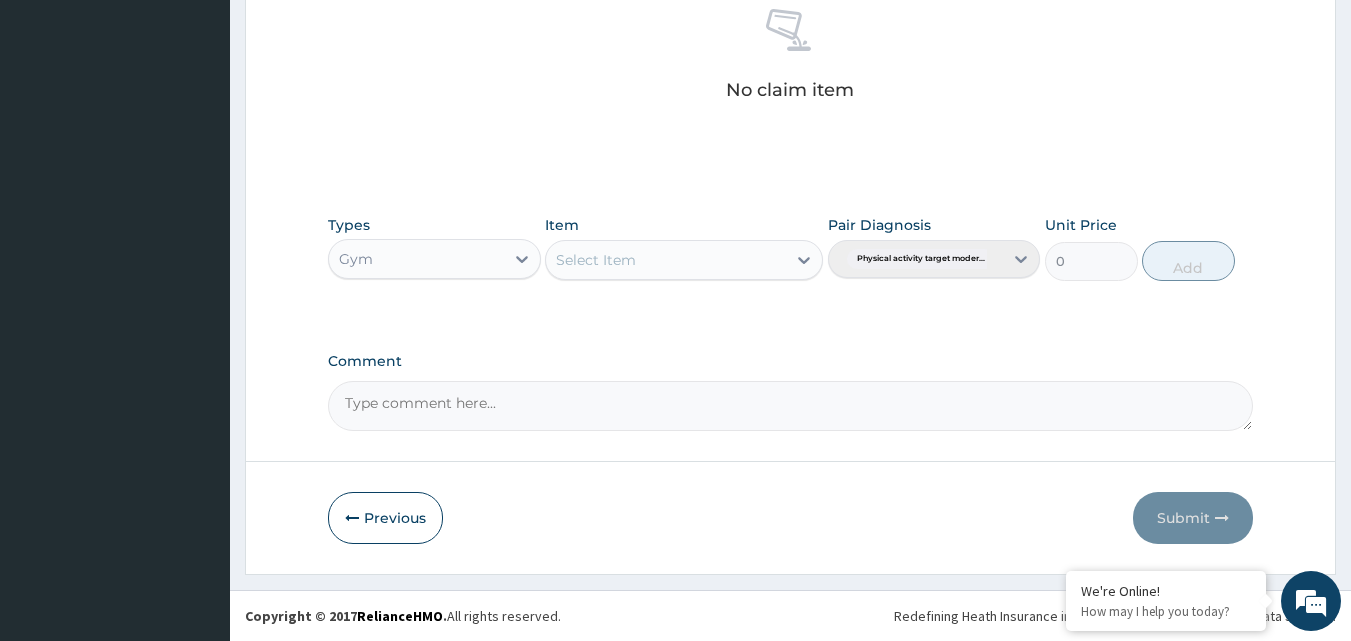 click on "Select Item" at bounding box center (596, 260) 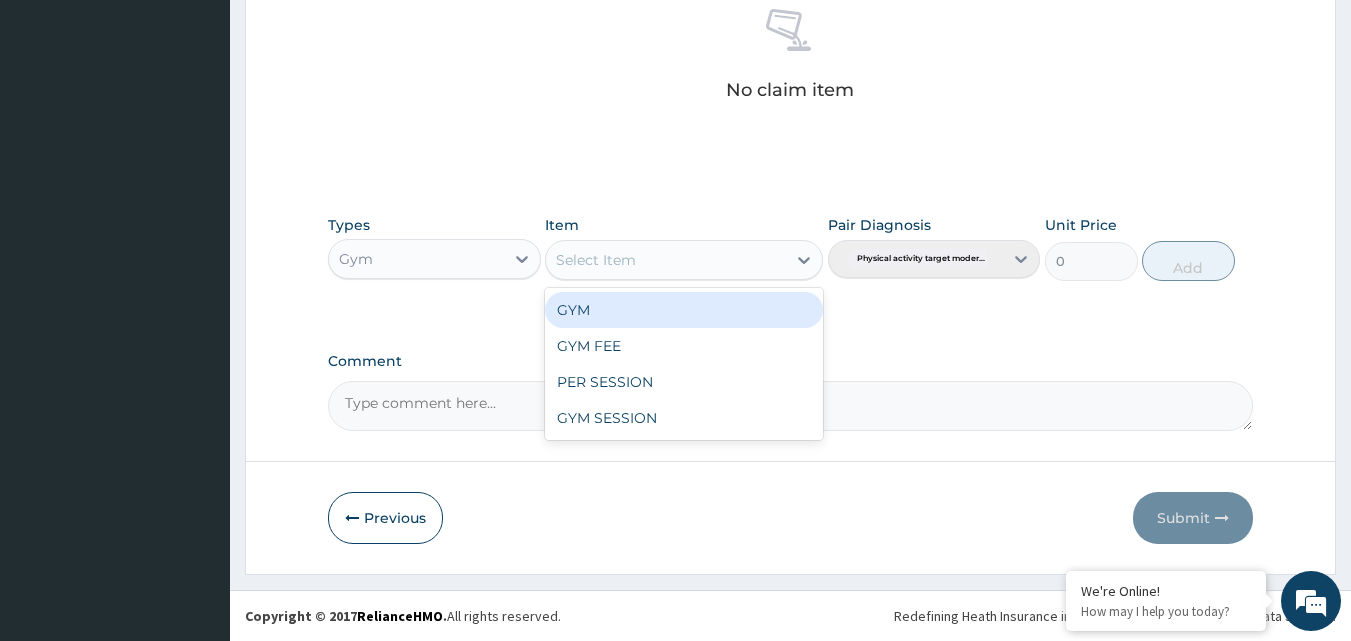drag, startPoint x: 605, startPoint y: 306, endPoint x: 869, endPoint y: 289, distance: 264.54678 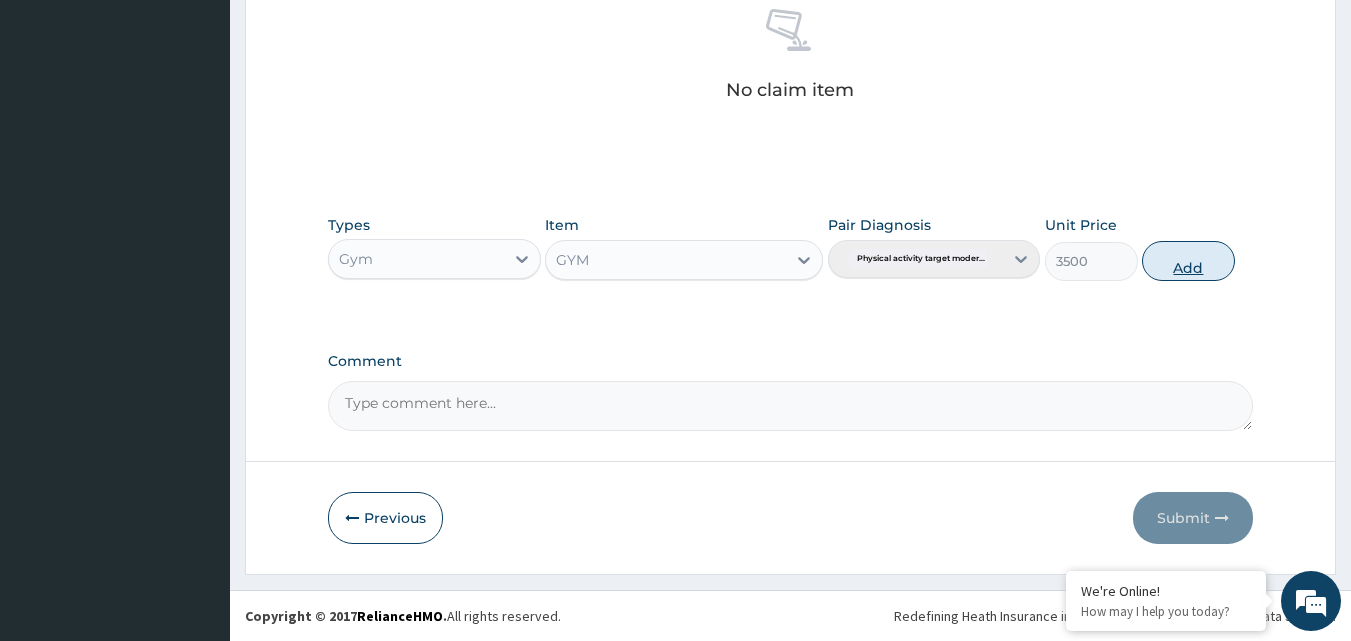 drag, startPoint x: 1162, startPoint y: 253, endPoint x: 1201, endPoint y: 265, distance: 40.804413 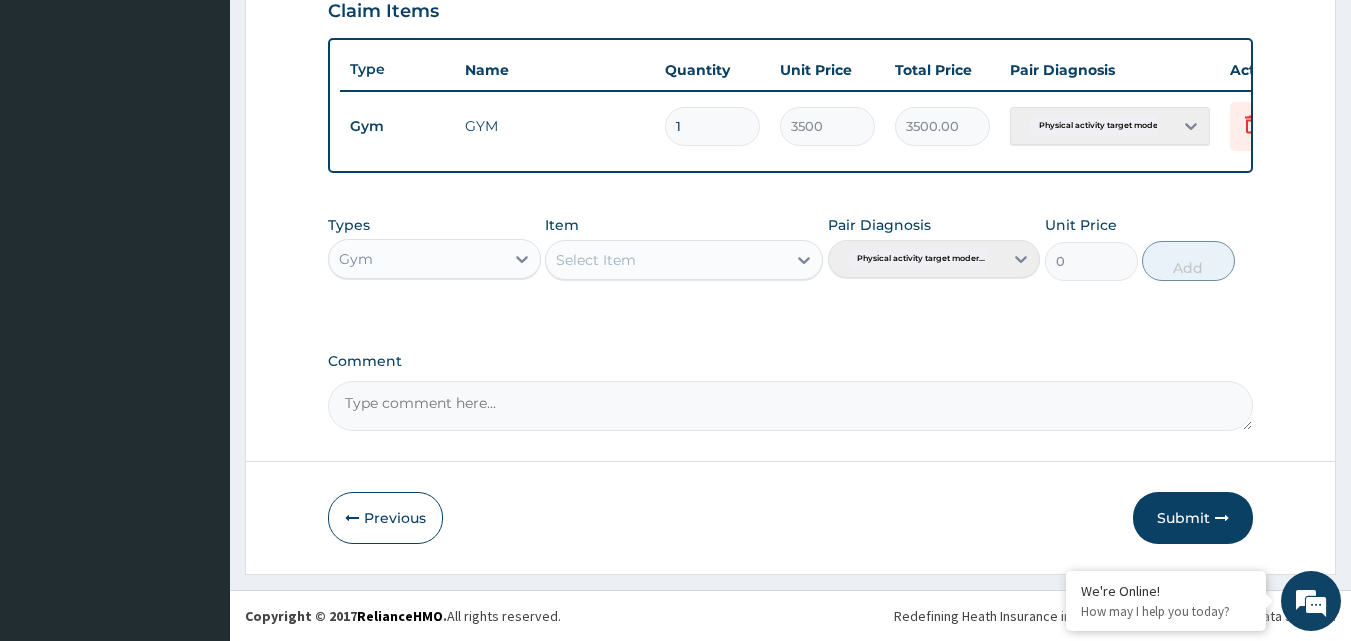 scroll, scrollTop: 721, scrollLeft: 0, axis: vertical 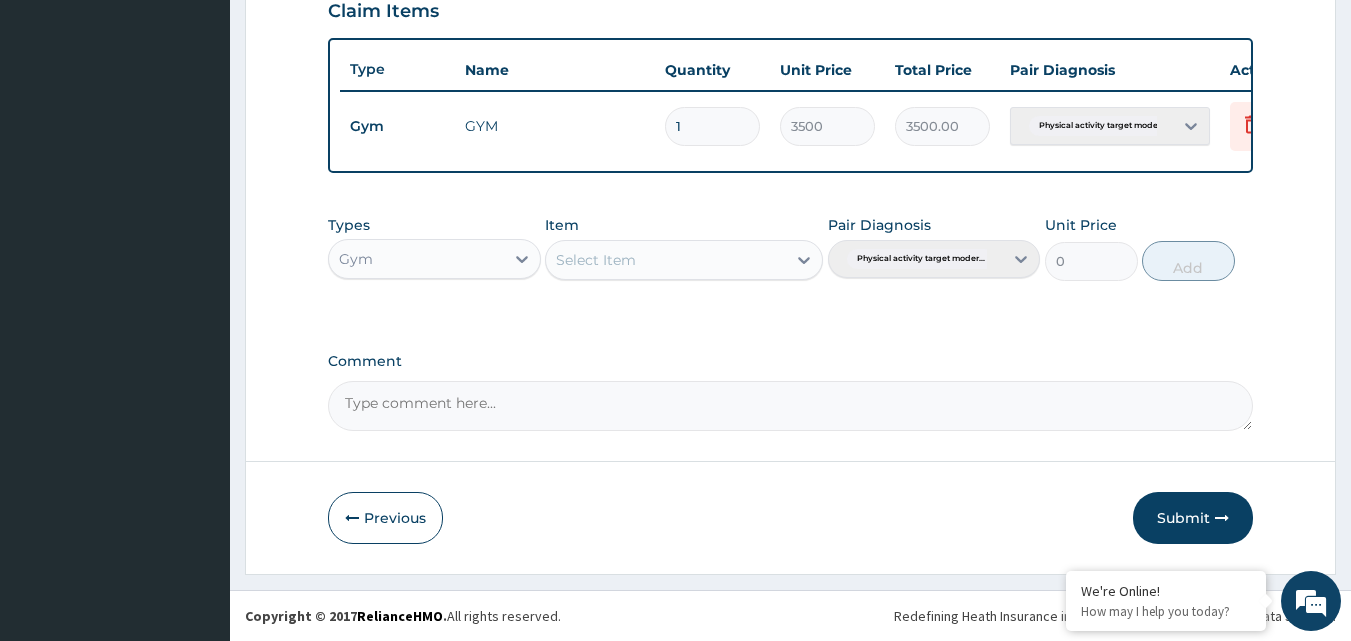 drag, startPoint x: 1233, startPoint y: 506, endPoint x: 1301, endPoint y: 486, distance: 70.88018 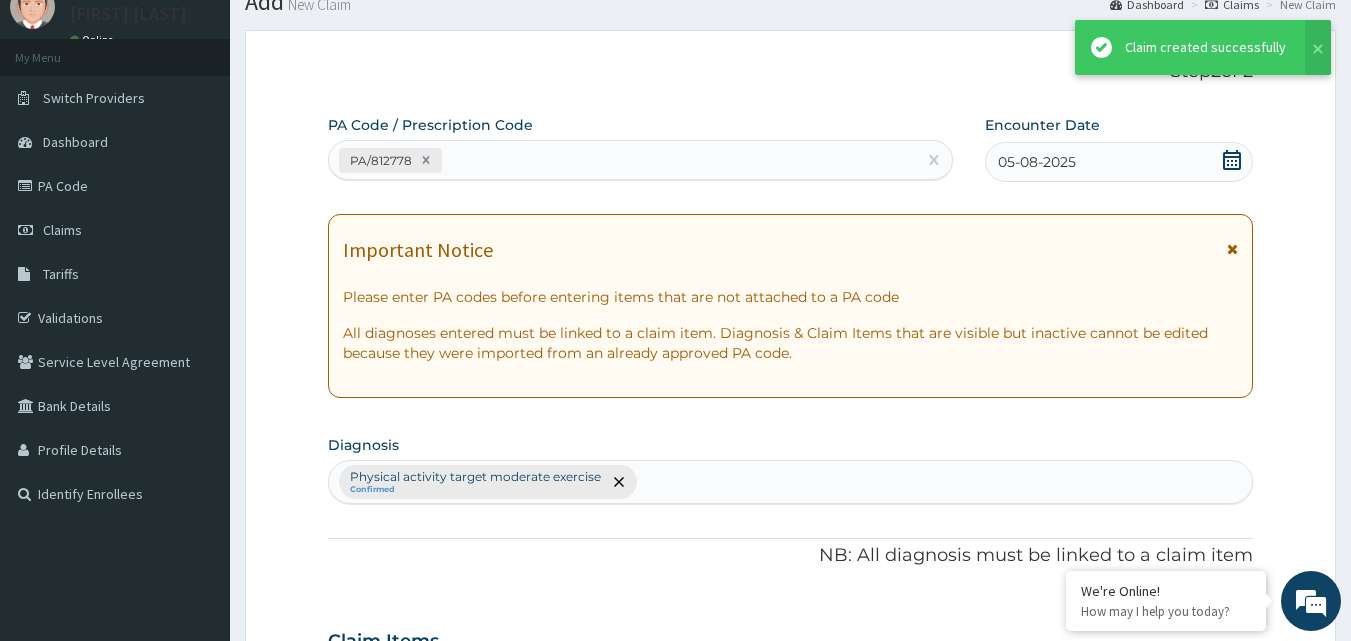 scroll, scrollTop: 721, scrollLeft: 0, axis: vertical 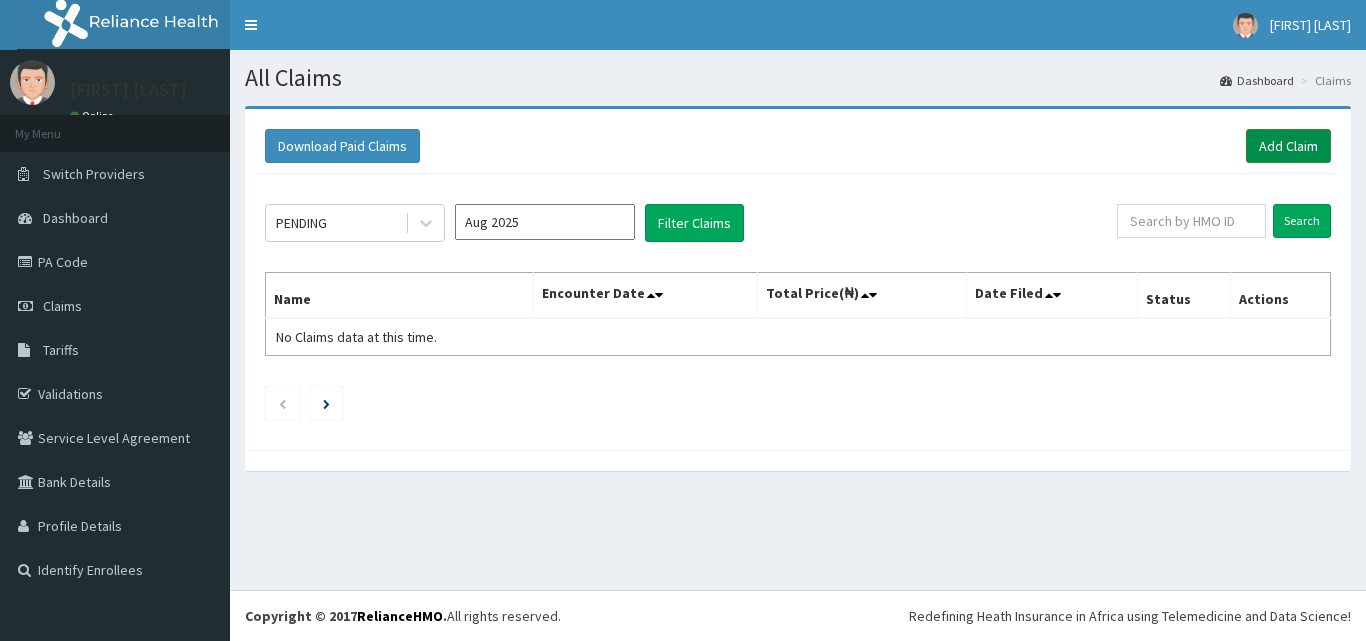 click on "Add Claim" at bounding box center [1288, 146] 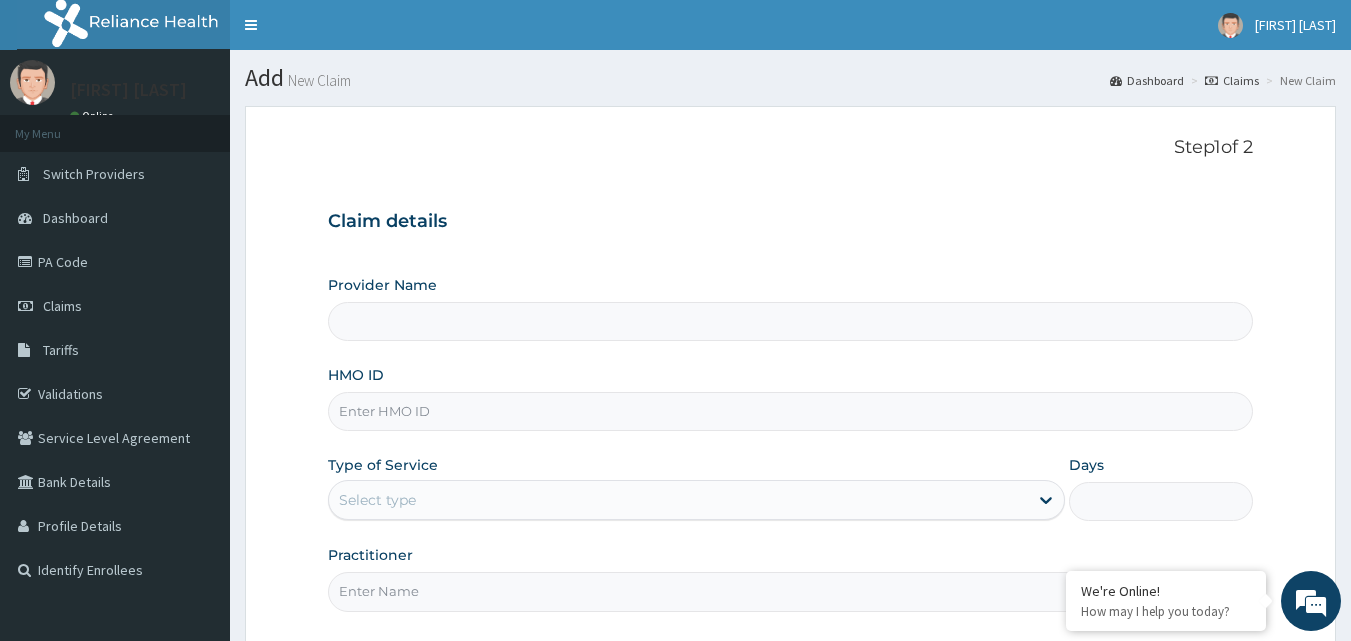 type on "Bodyline Gym- Ikoyi" 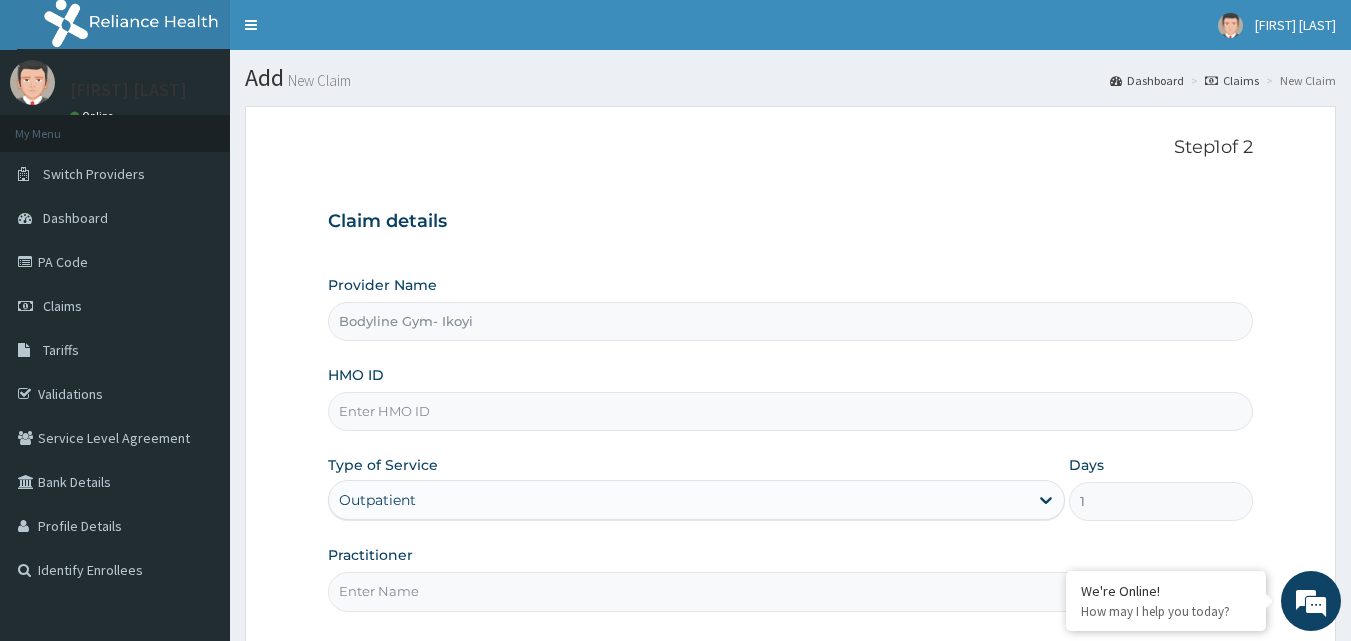 scroll, scrollTop: 0, scrollLeft: 0, axis: both 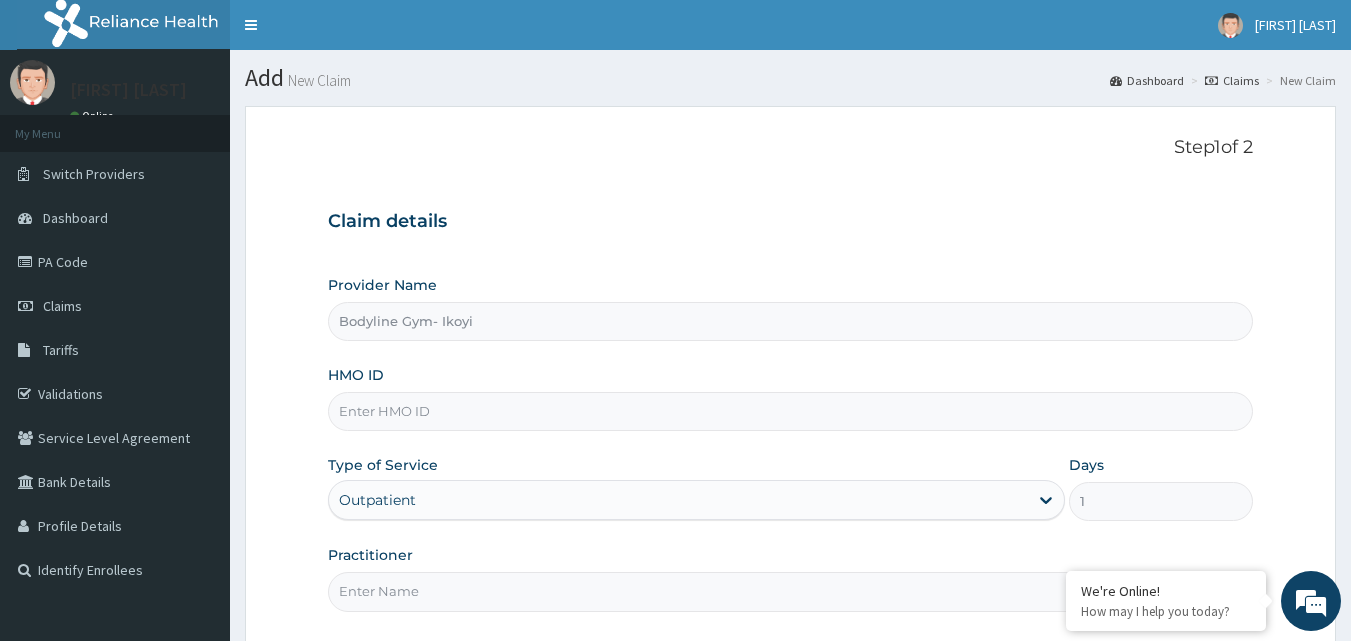 click on "HMO ID" at bounding box center [791, 411] 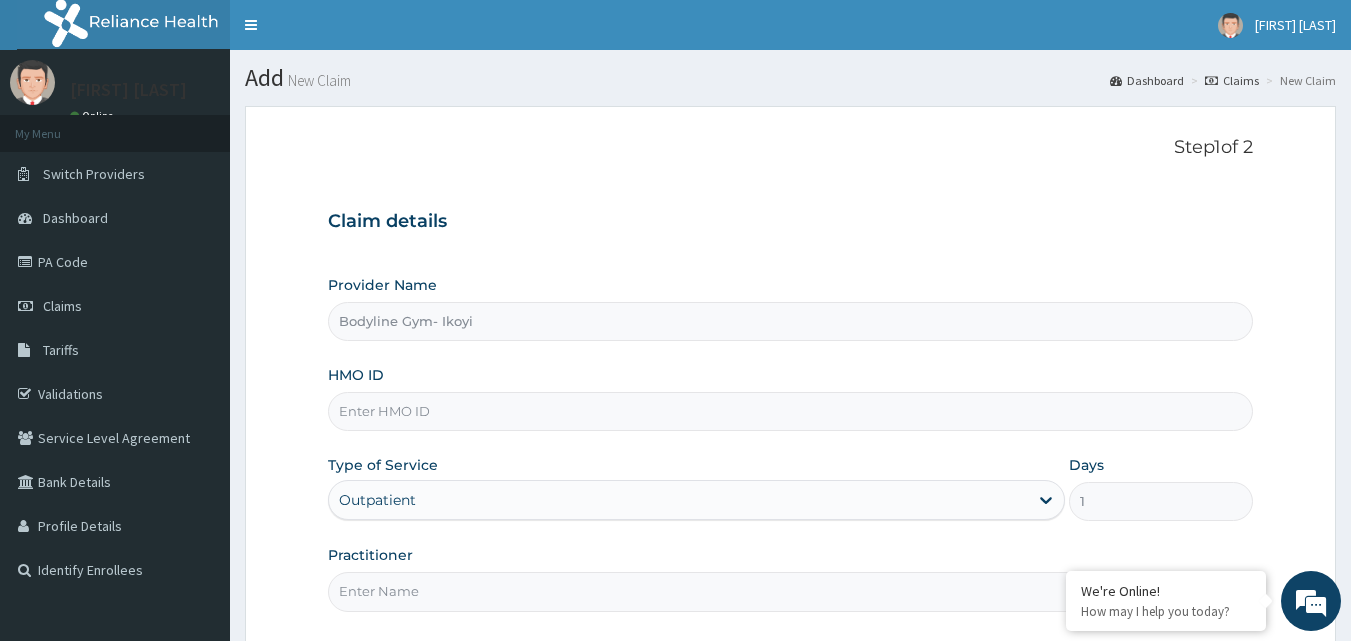 paste on "MLL/10044/A" 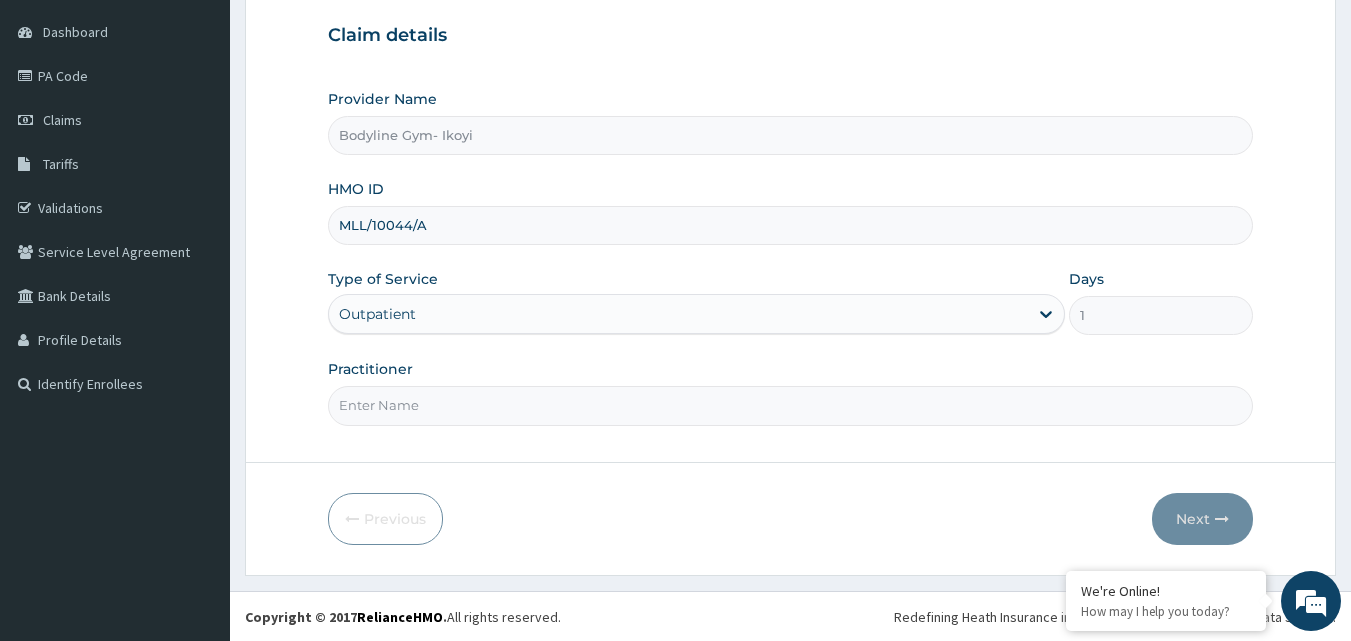 scroll, scrollTop: 187, scrollLeft: 0, axis: vertical 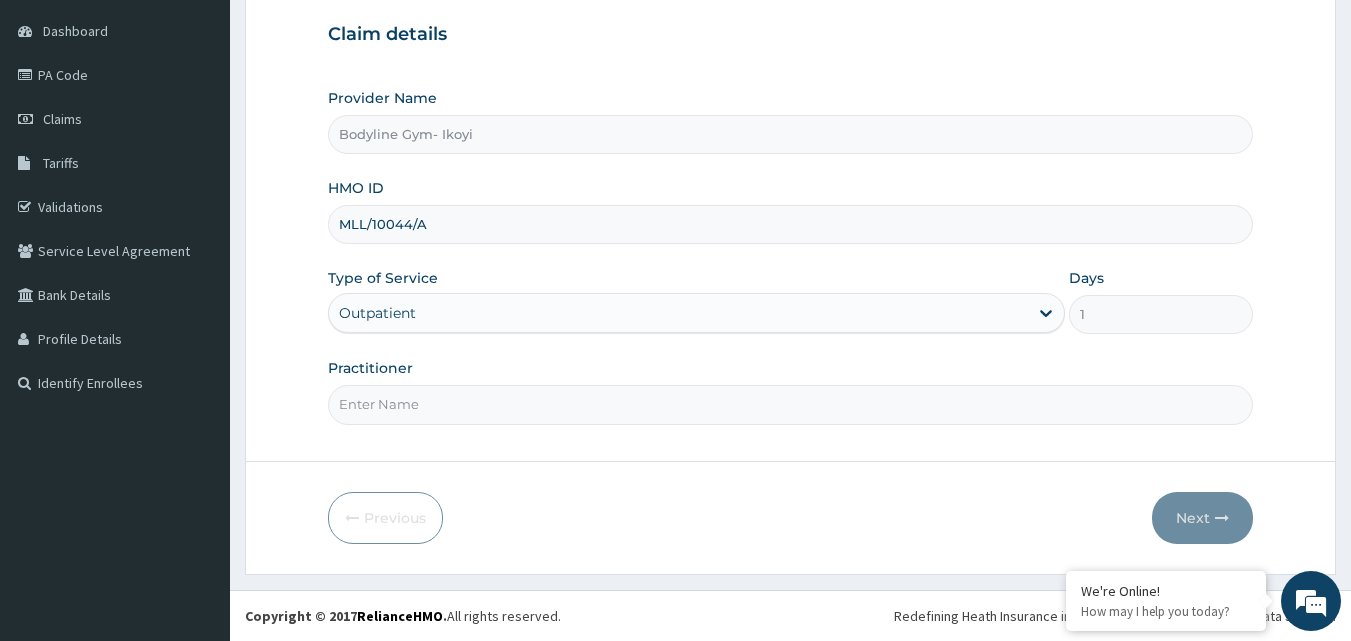 type on "MLL/10044/A" 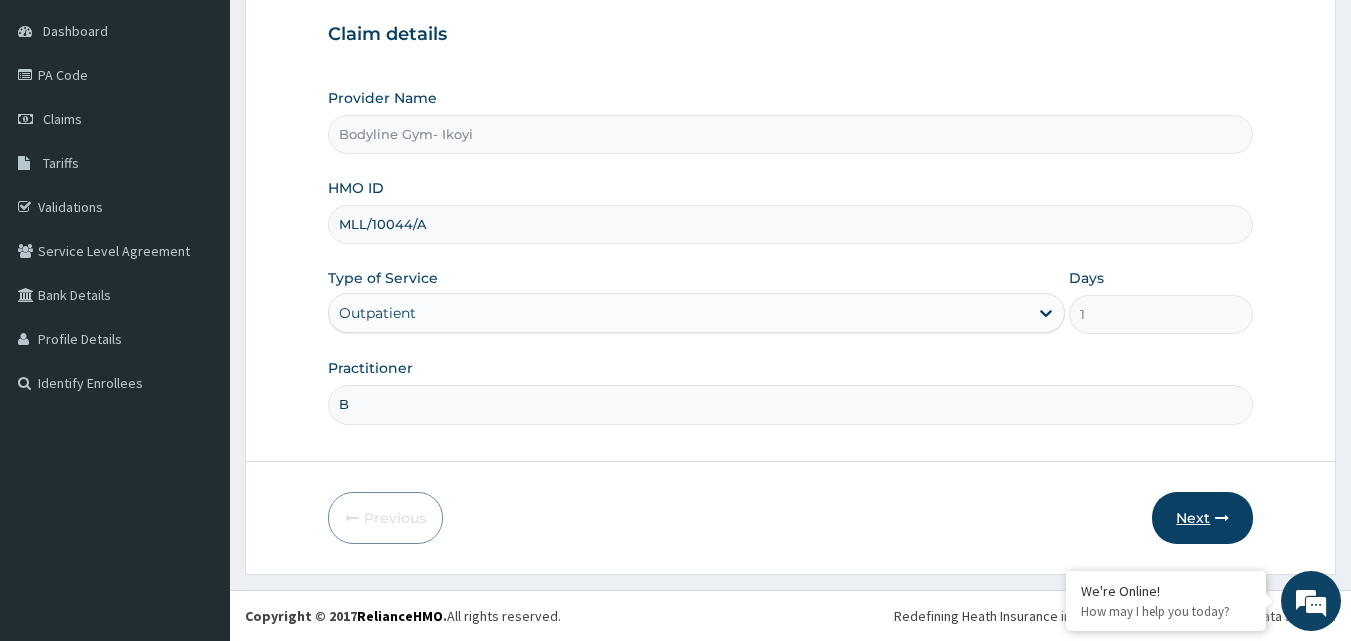 scroll, scrollTop: 0, scrollLeft: 0, axis: both 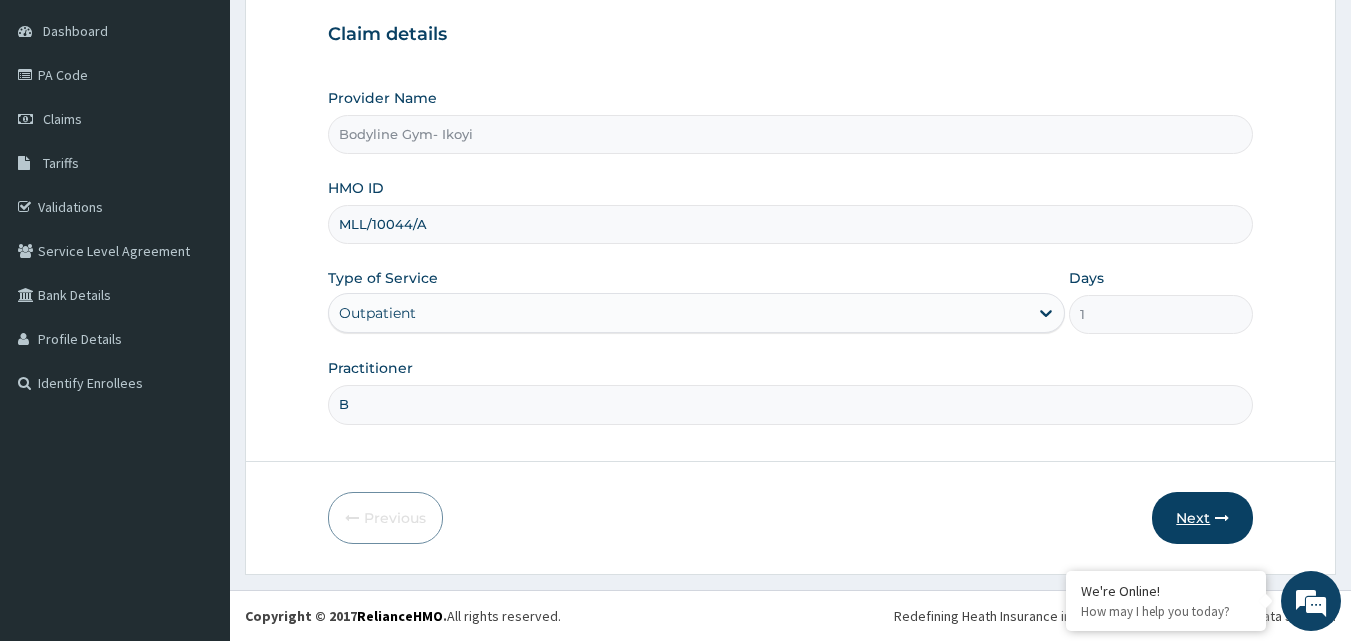 type on "B" 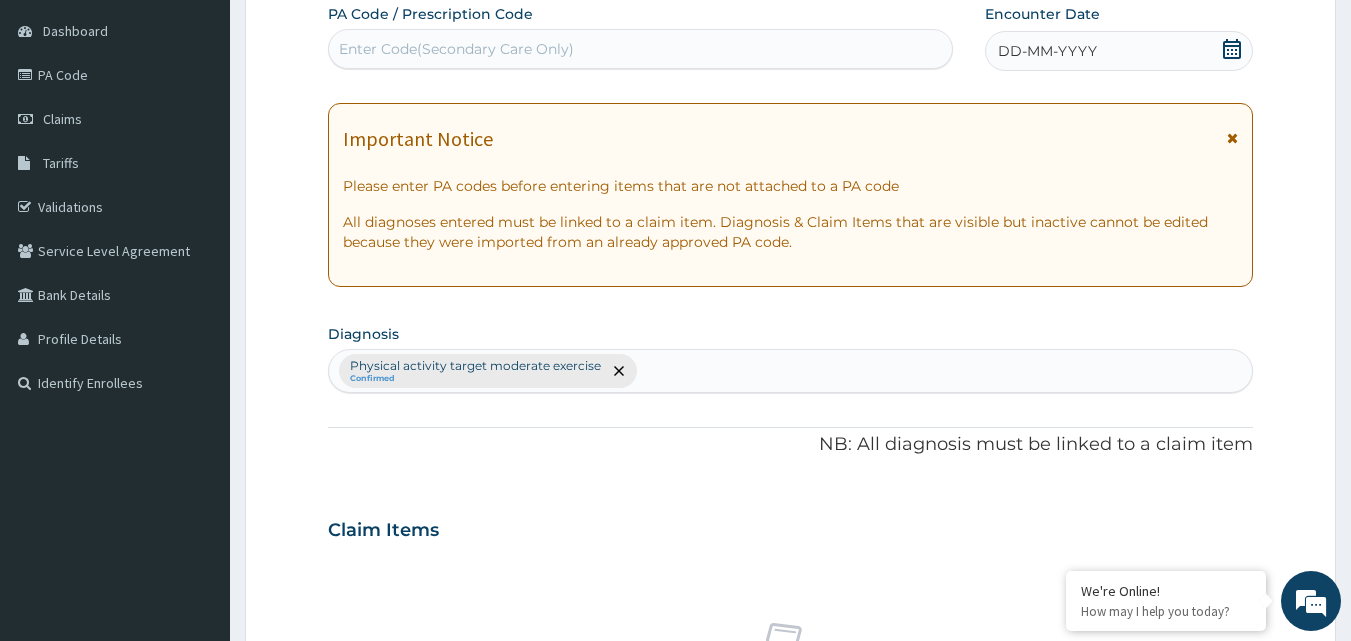 click on "DD-MM-YYYY" at bounding box center (1047, 51) 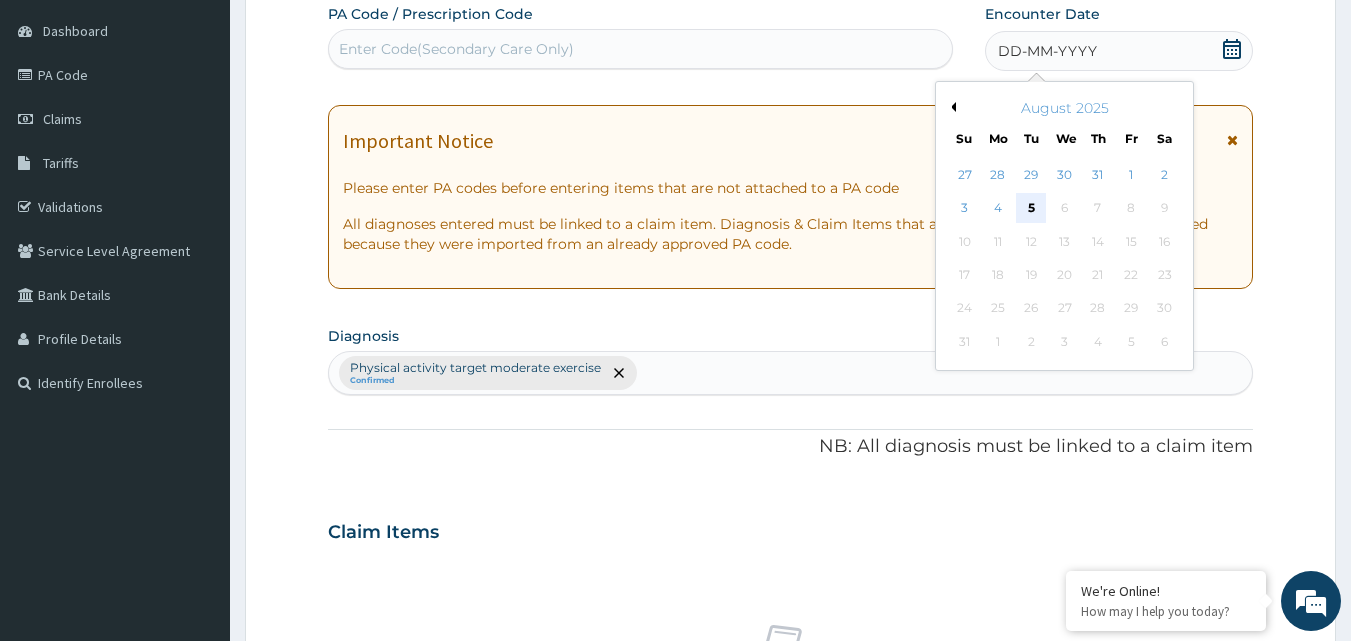 click on "5" at bounding box center [1032, 209] 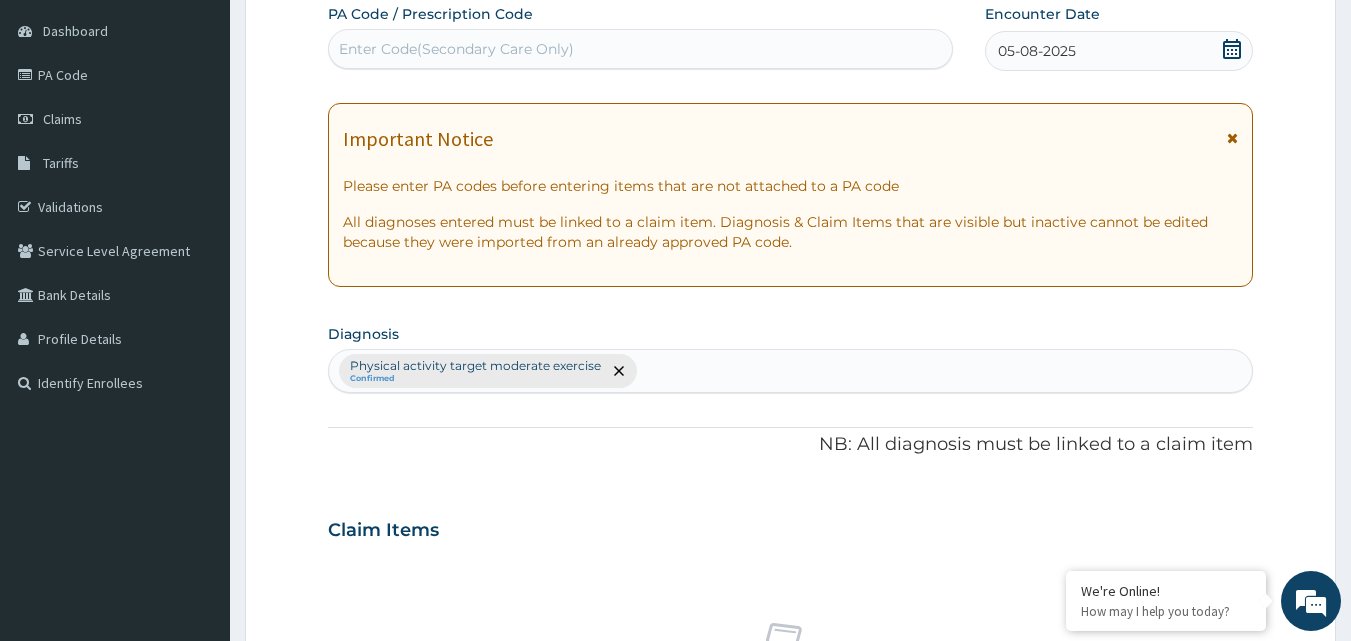 click on "Enter Code(Secondary Care Only)" at bounding box center (641, 49) 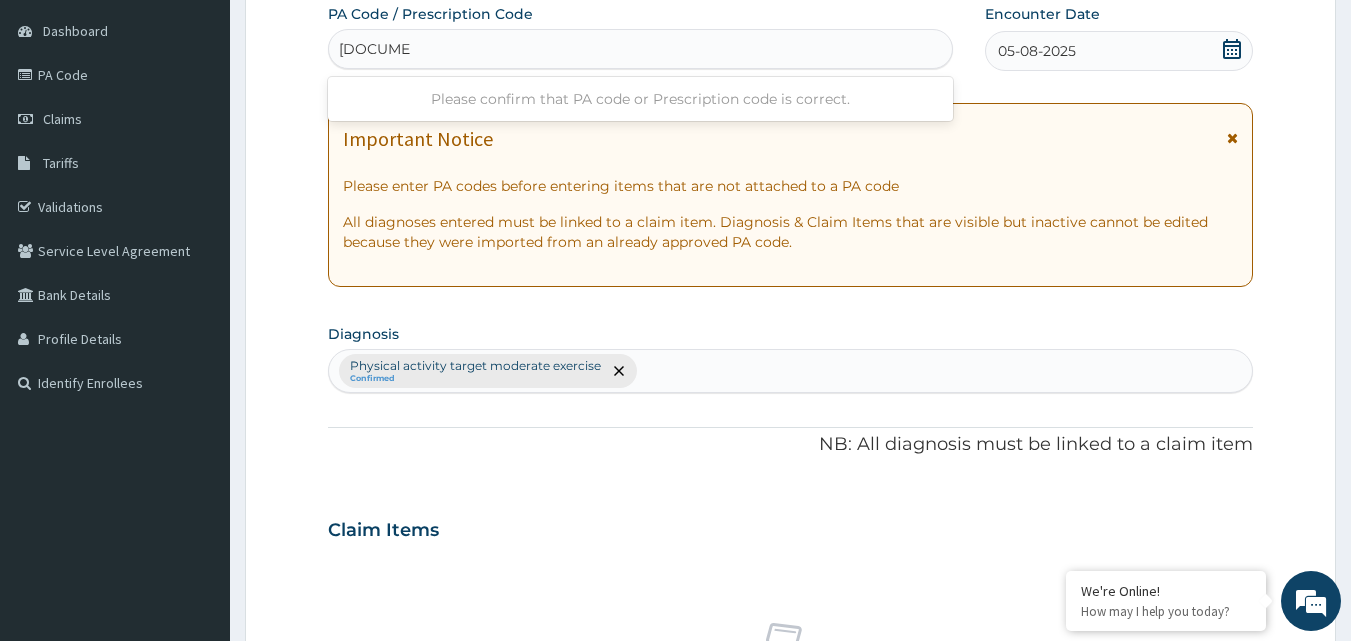 type on "PA/965BED" 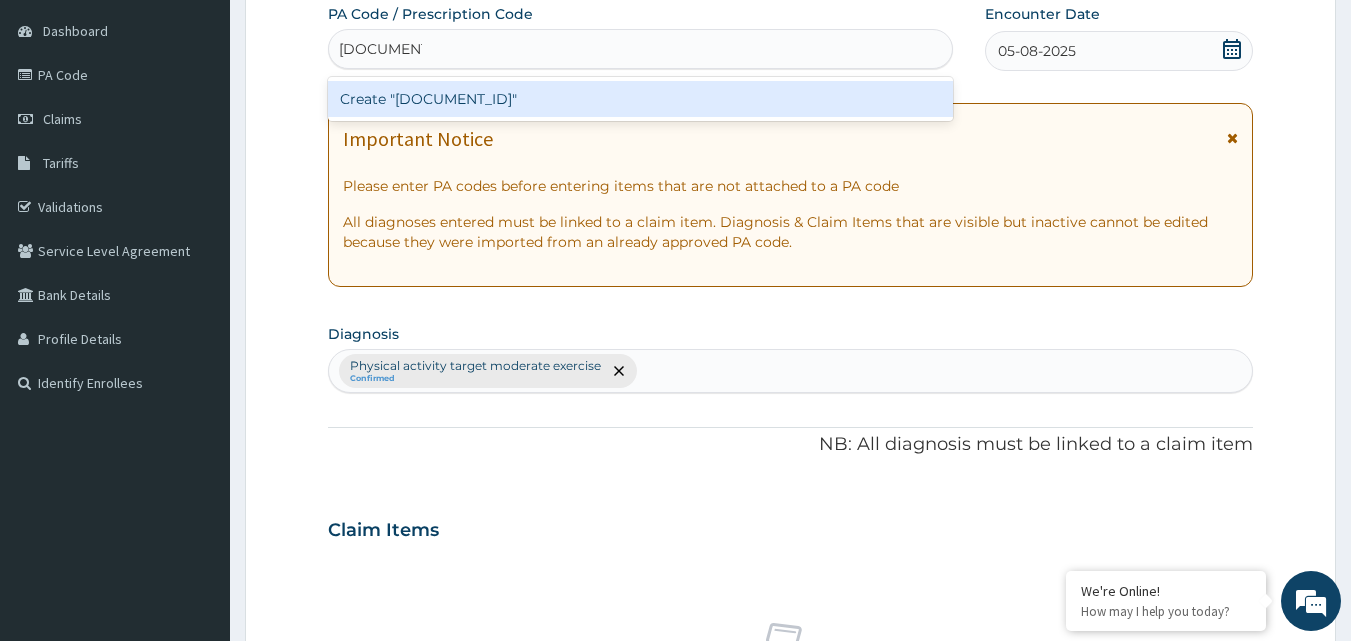 click on "Create "PA/965BED"" at bounding box center [641, 99] 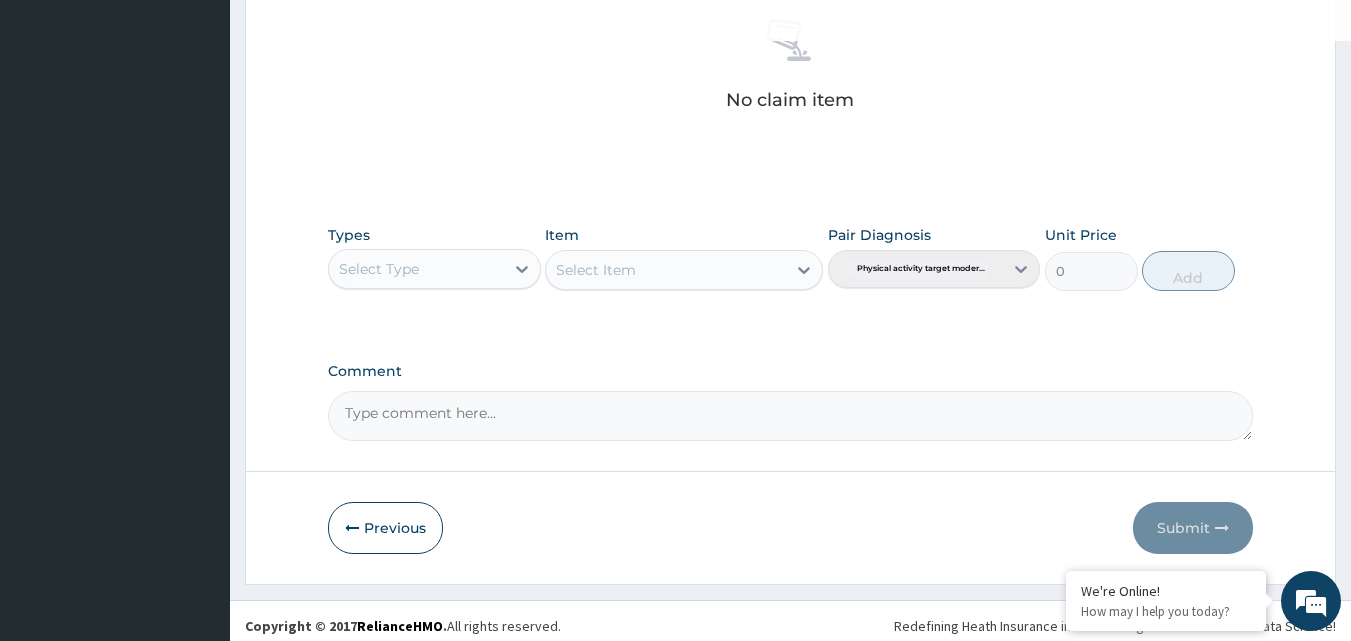 scroll, scrollTop: 801, scrollLeft: 0, axis: vertical 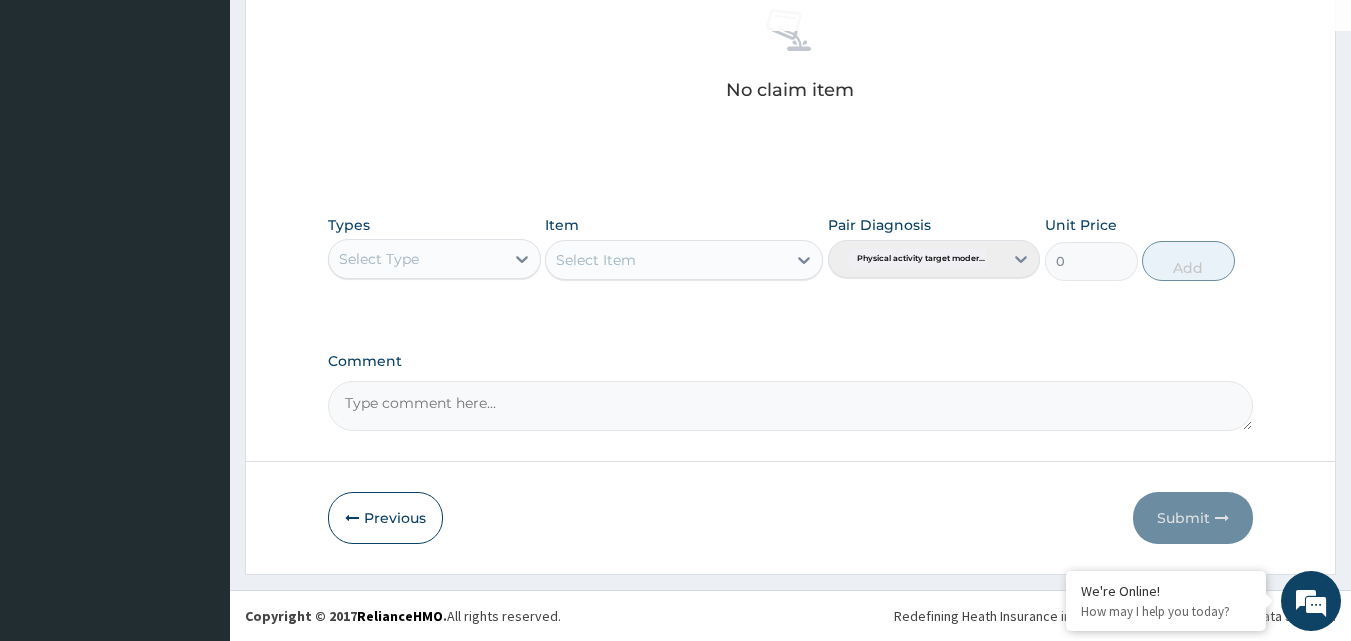 click on "Select Type" at bounding box center [379, 259] 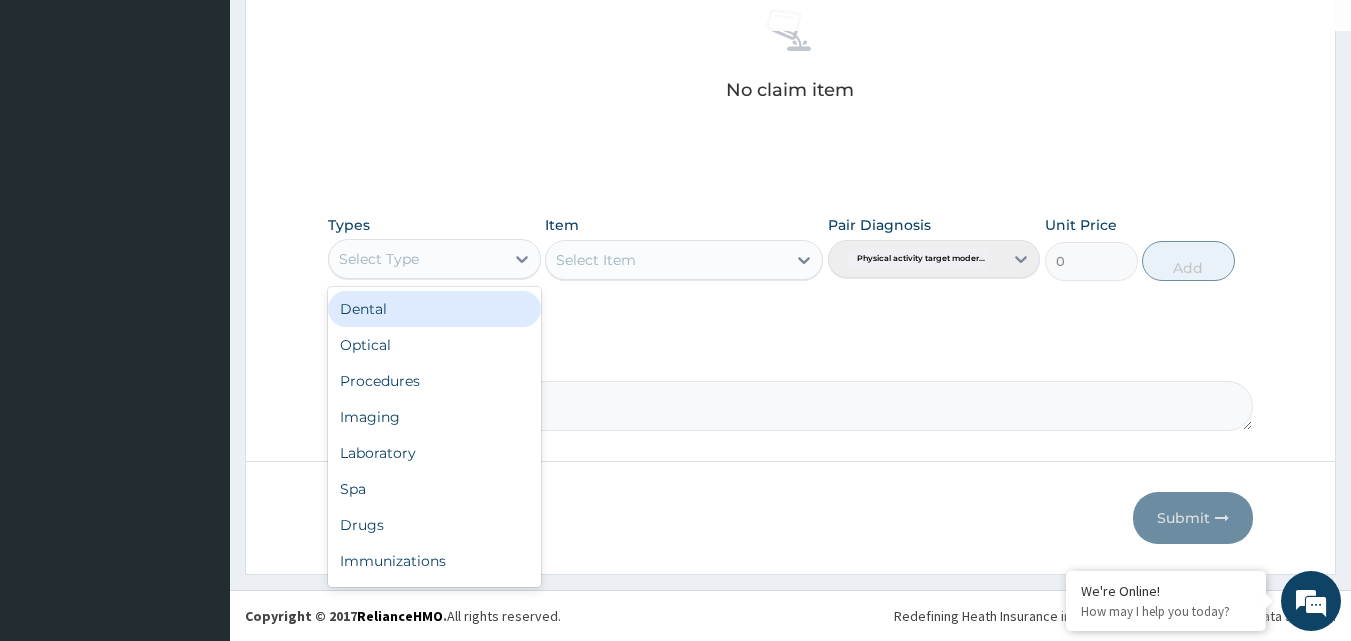 type on "G" 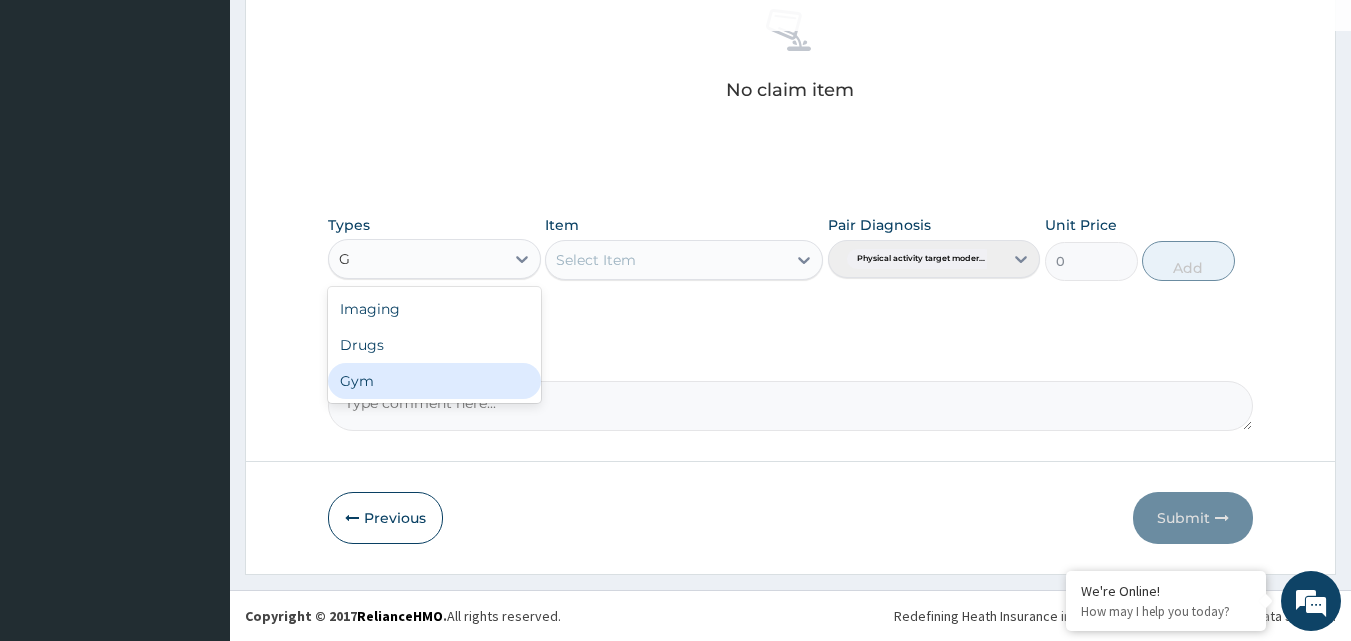 click on "Gym" at bounding box center [434, 381] 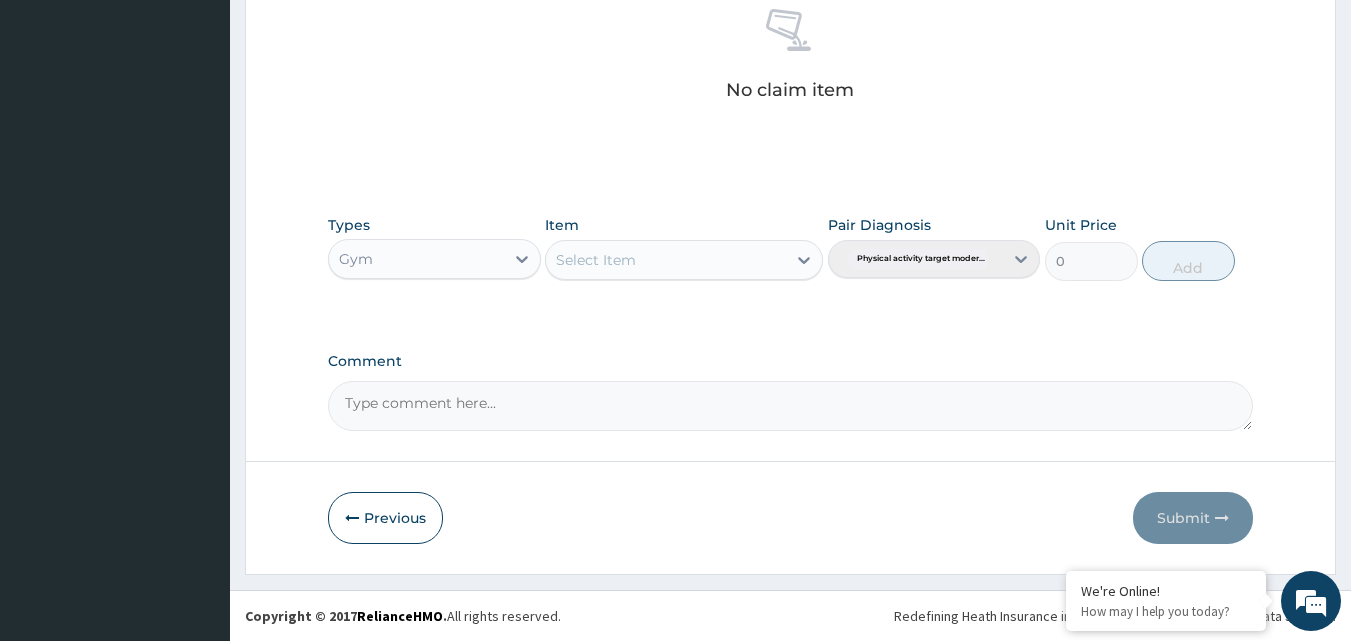 click on "Select Item" at bounding box center [666, 260] 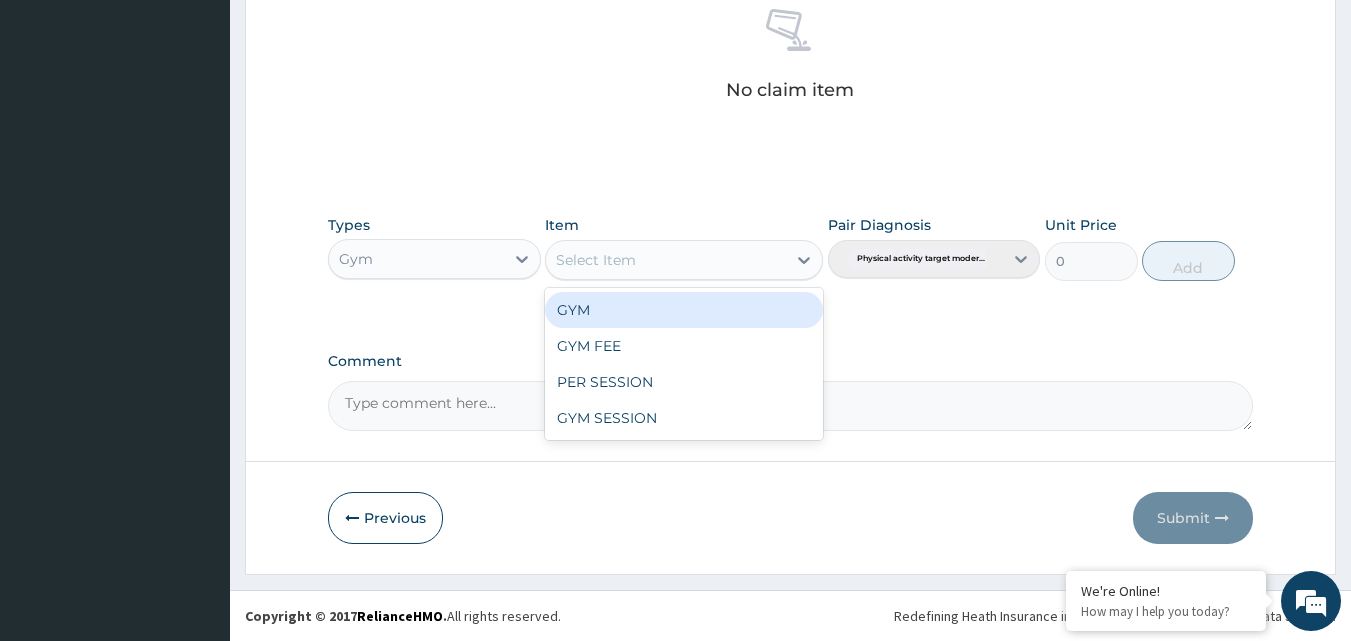 click on "GYM" at bounding box center (684, 310) 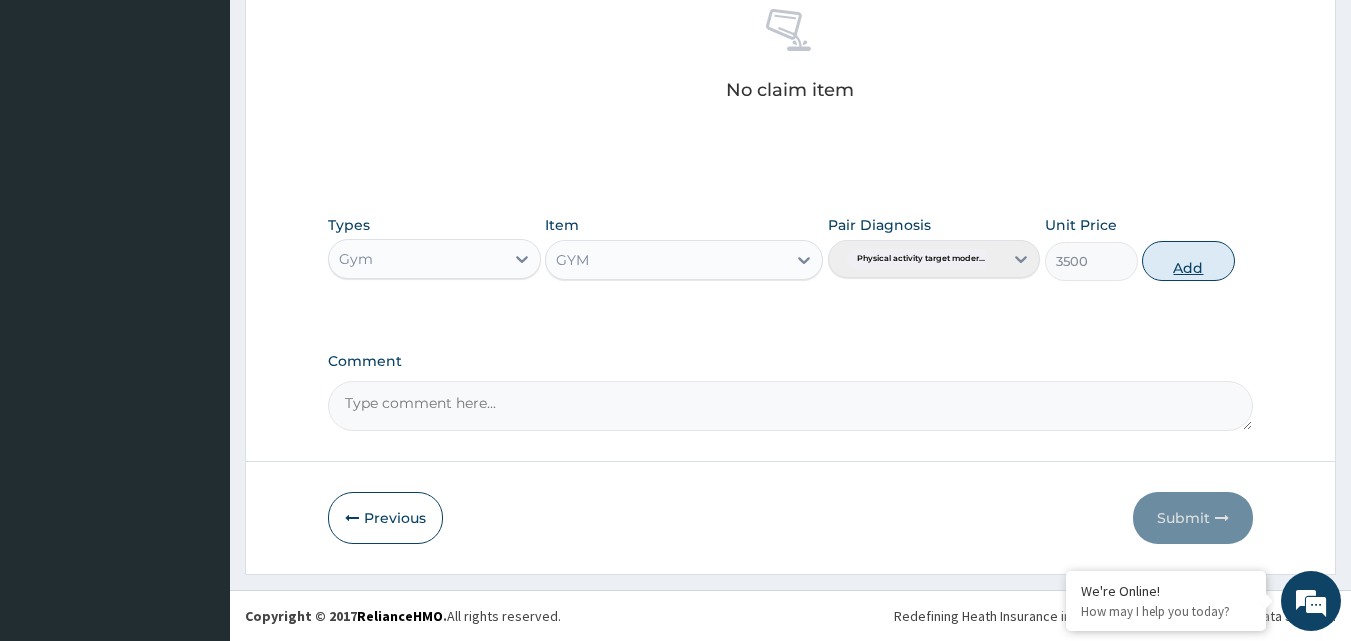 click on "Add" at bounding box center (1188, 261) 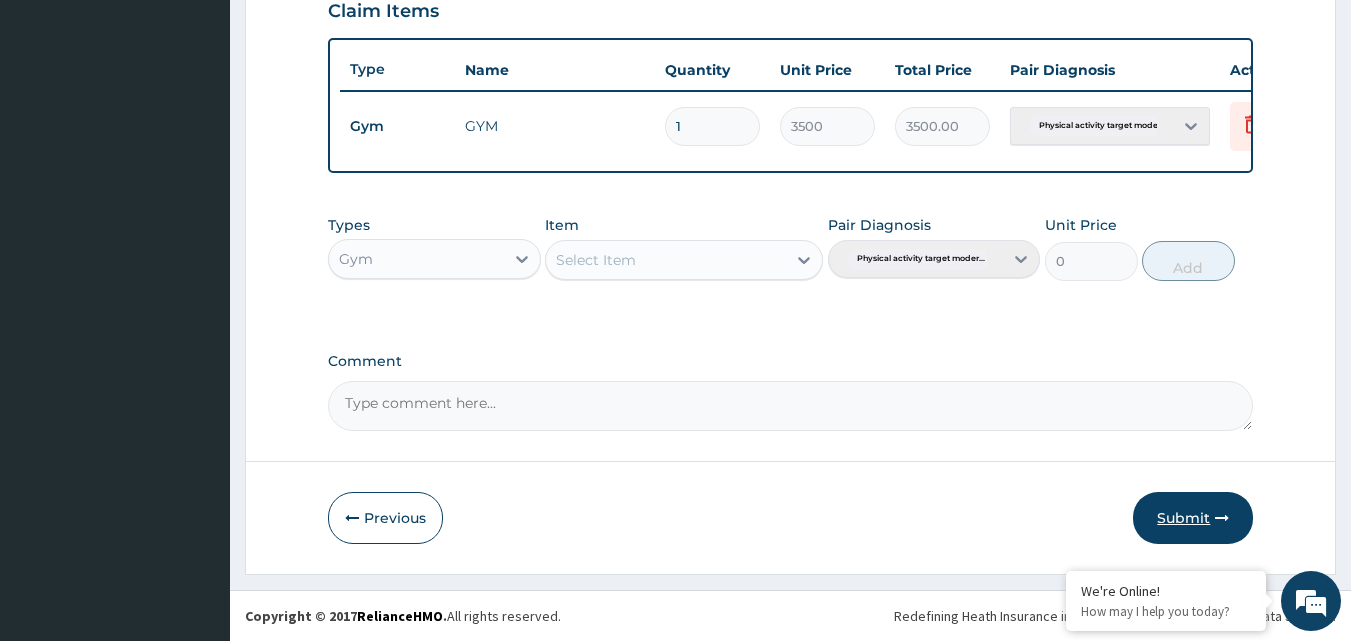 click on "Submit" at bounding box center (1193, 518) 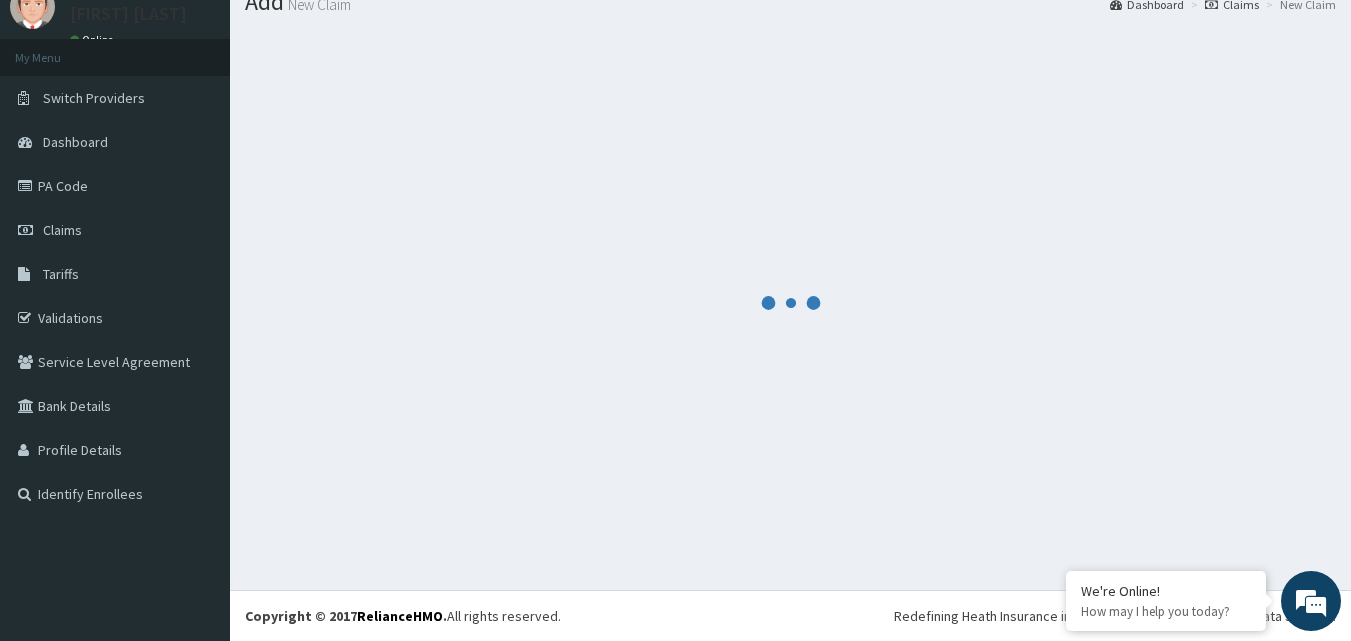scroll, scrollTop: 721, scrollLeft: 0, axis: vertical 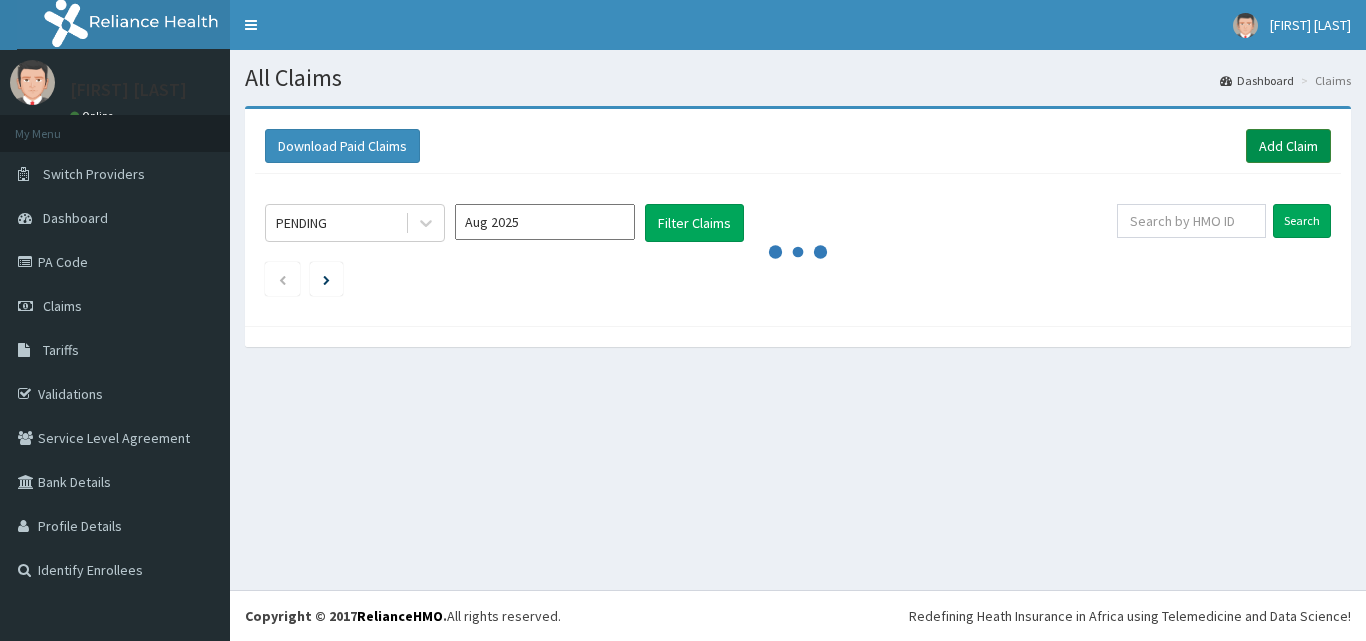 click on "Add Claim" at bounding box center [1288, 146] 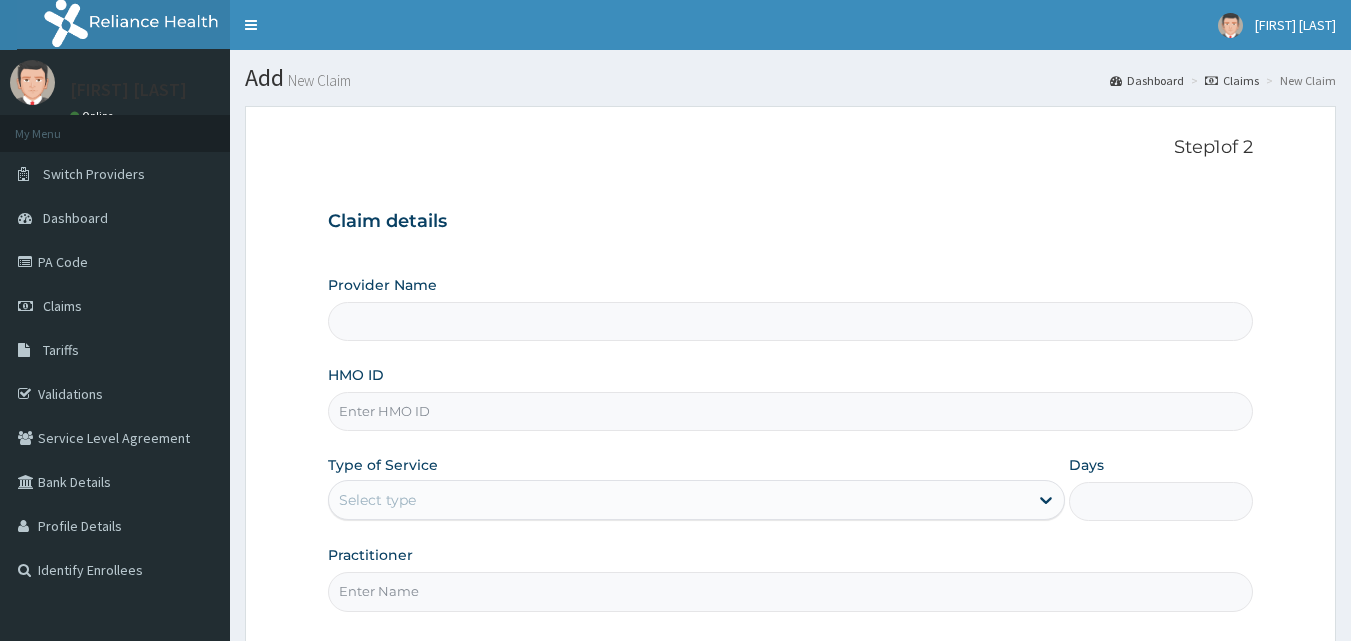 scroll, scrollTop: 0, scrollLeft: 0, axis: both 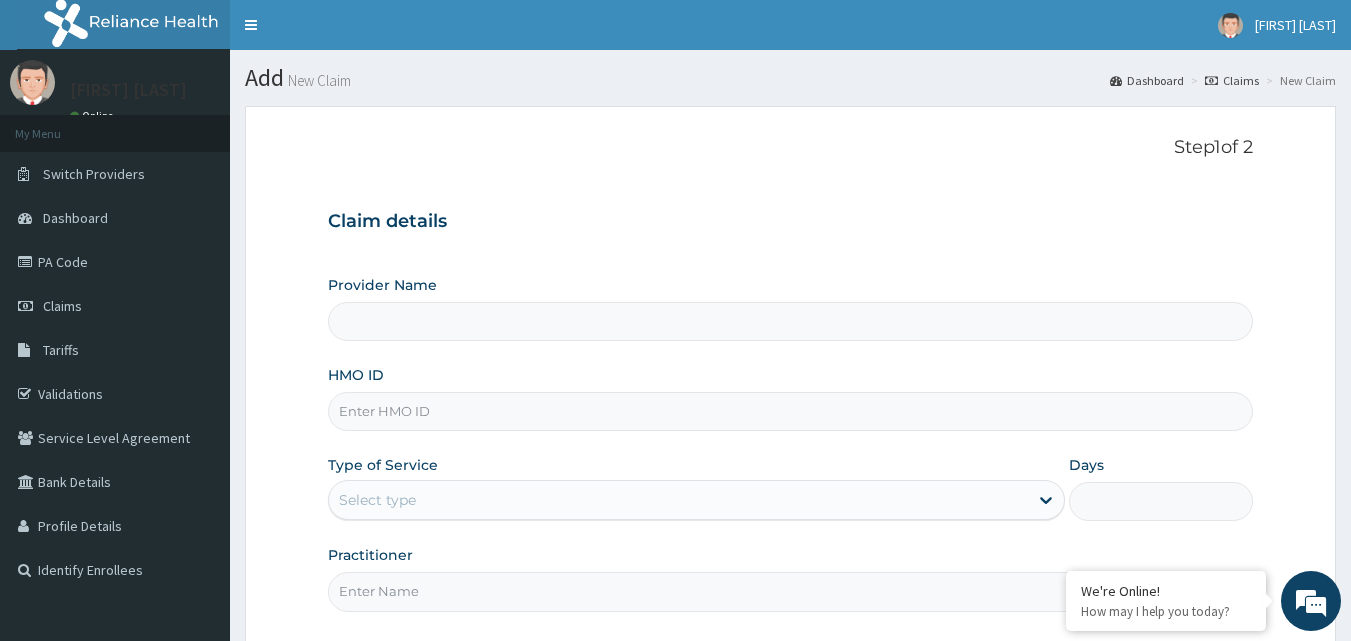 type on "Bodyline Gym- Ikoyi" 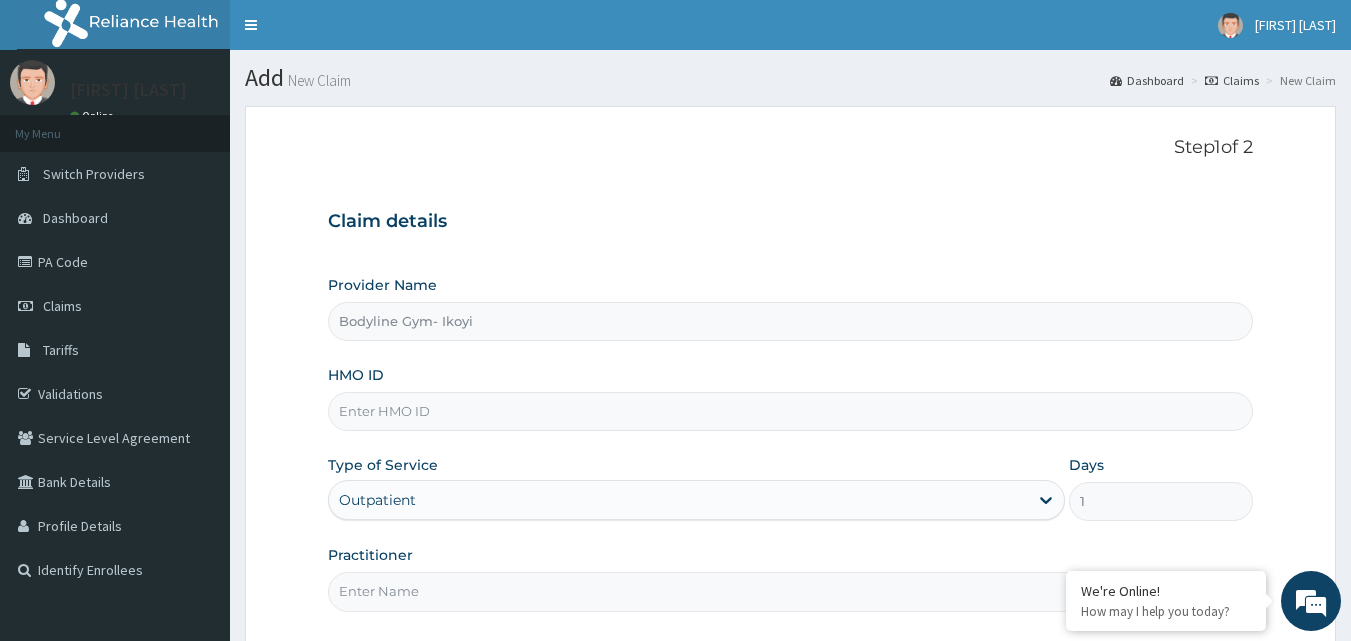 scroll, scrollTop: 0, scrollLeft: 0, axis: both 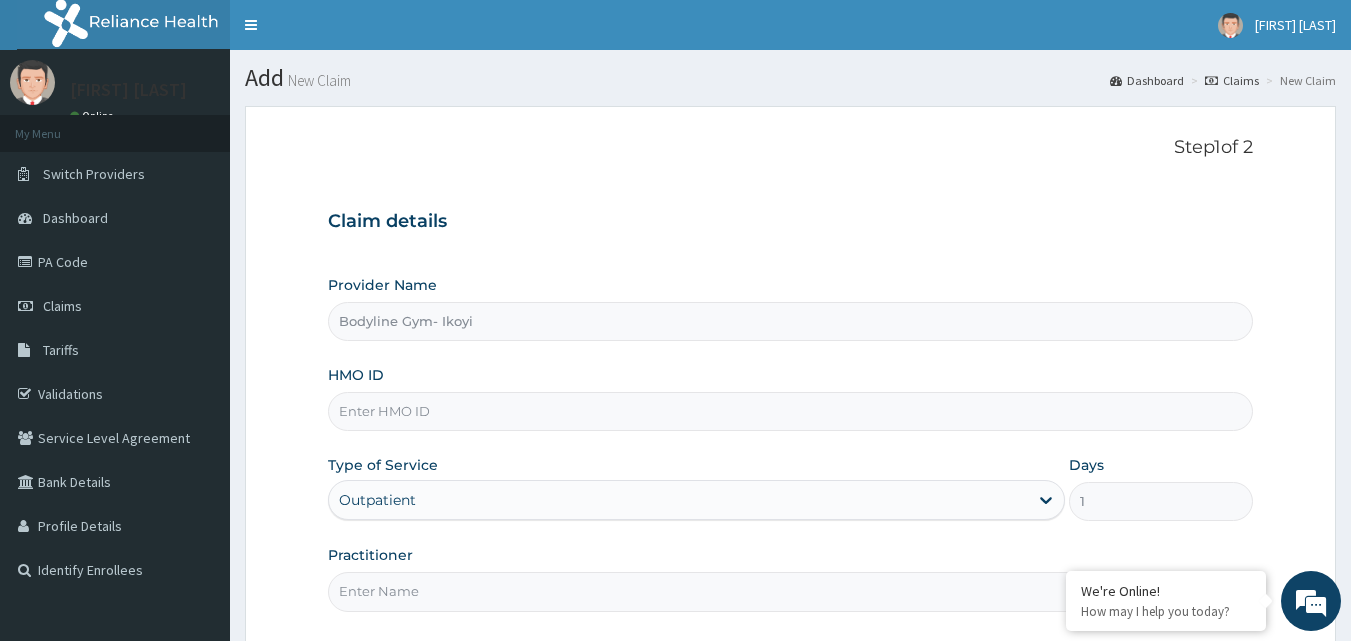 click on "HMO ID" at bounding box center [791, 411] 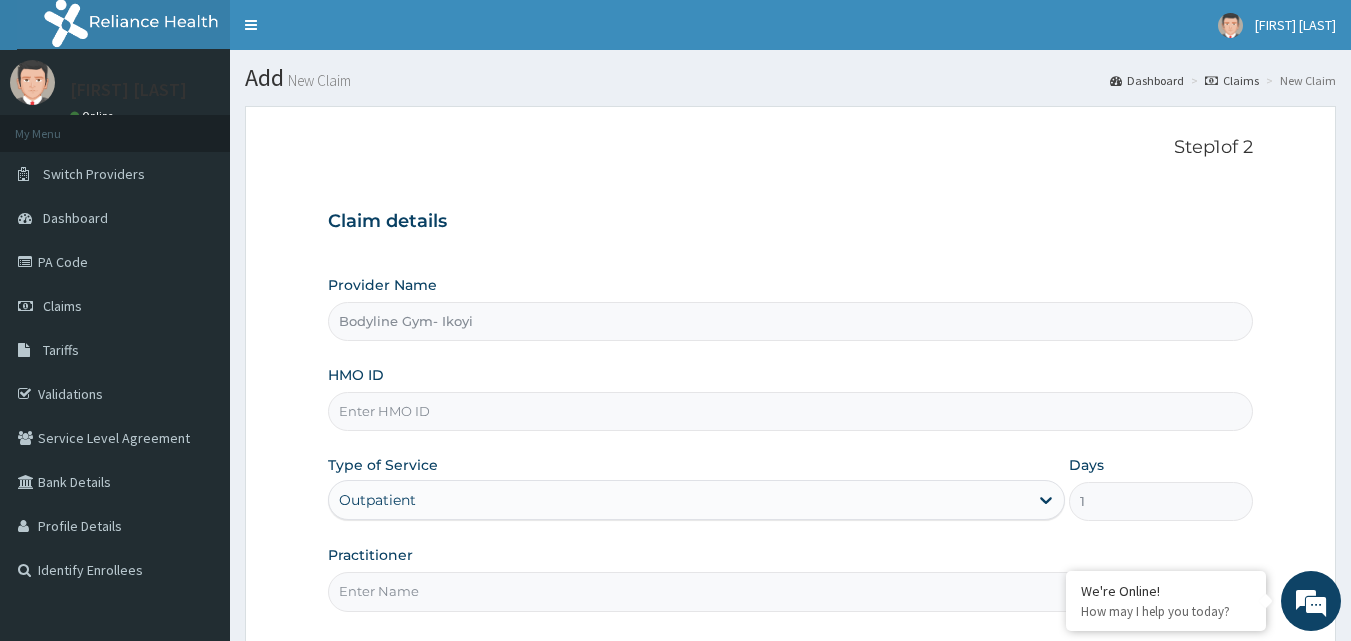 paste on "MLL/10036/A" 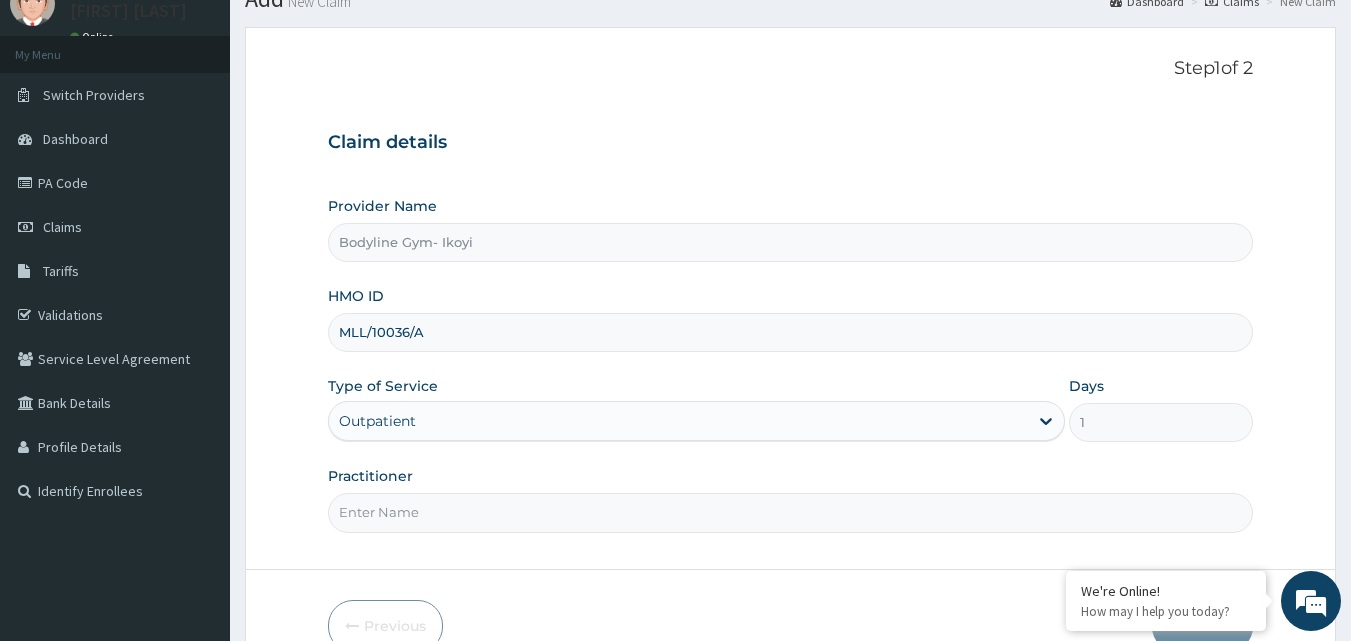 scroll, scrollTop: 187, scrollLeft: 0, axis: vertical 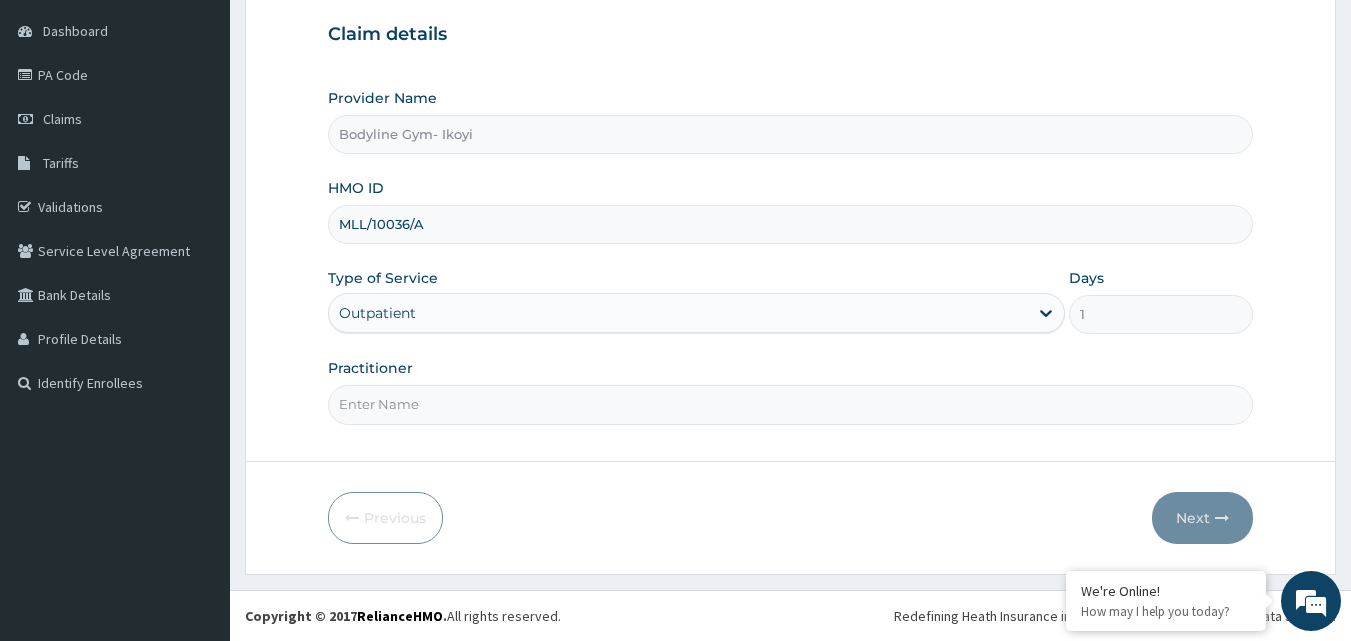 type on "MLL/10036/A" 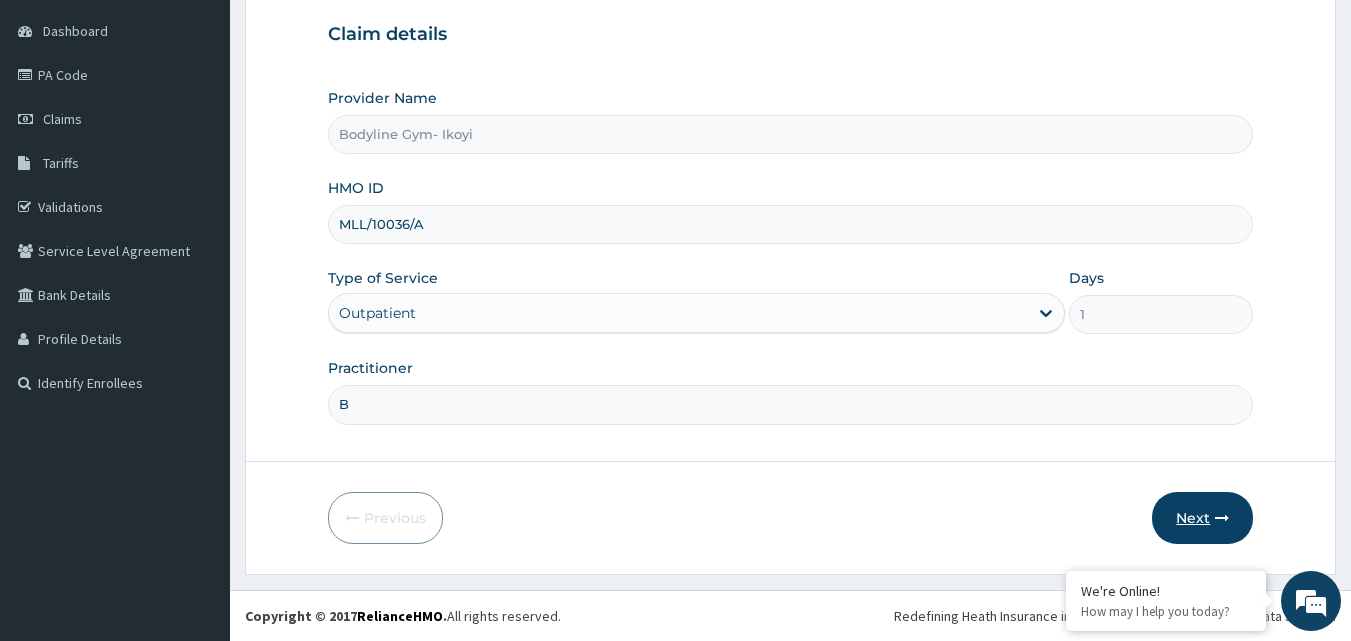 type on "B" 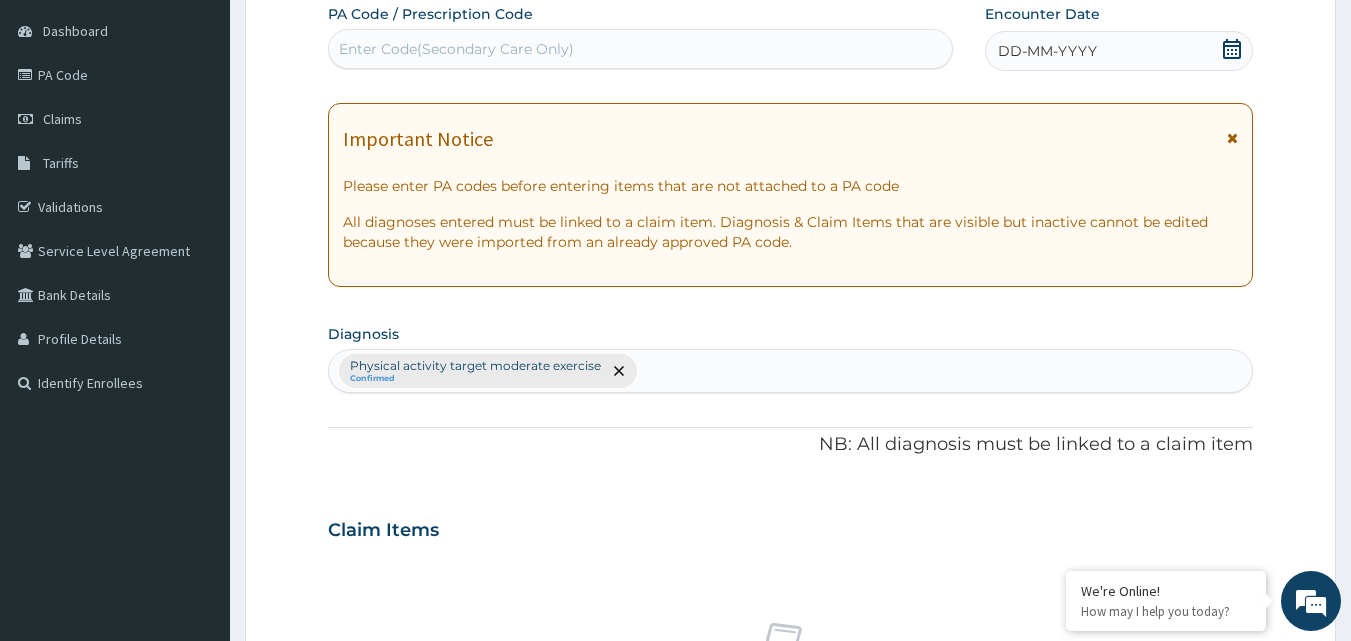 click on "DD-MM-YYYY" at bounding box center [1047, 51] 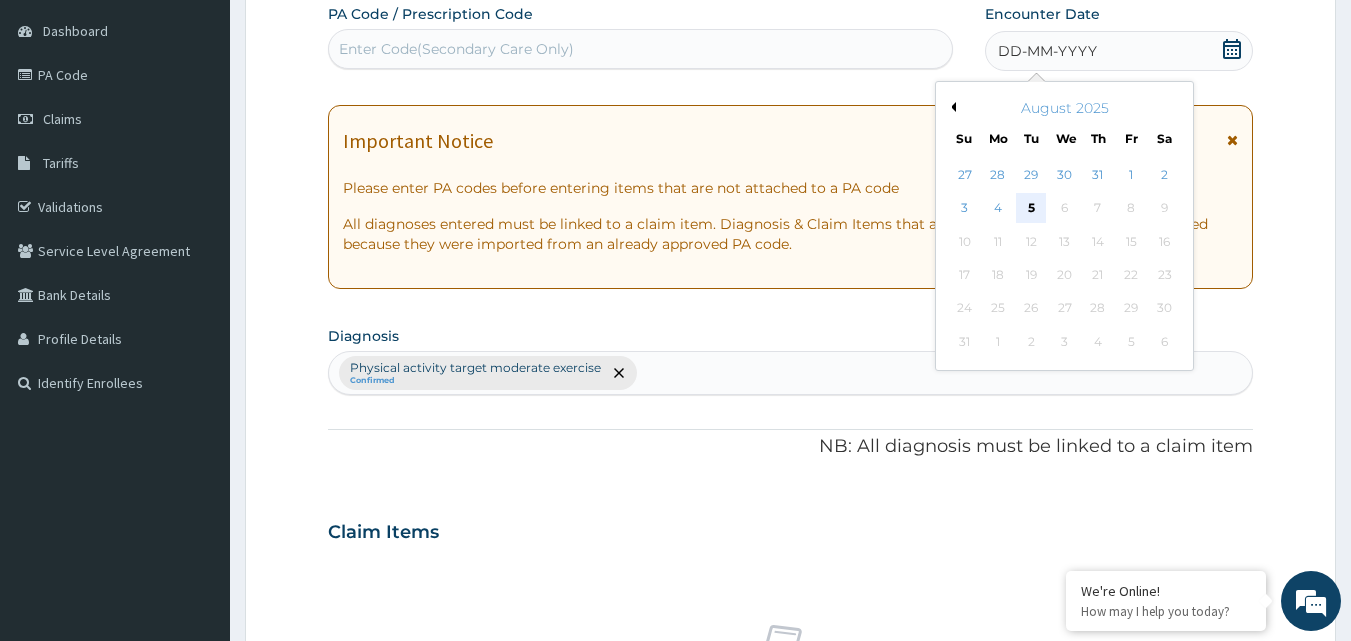 click on "5" at bounding box center (1032, 209) 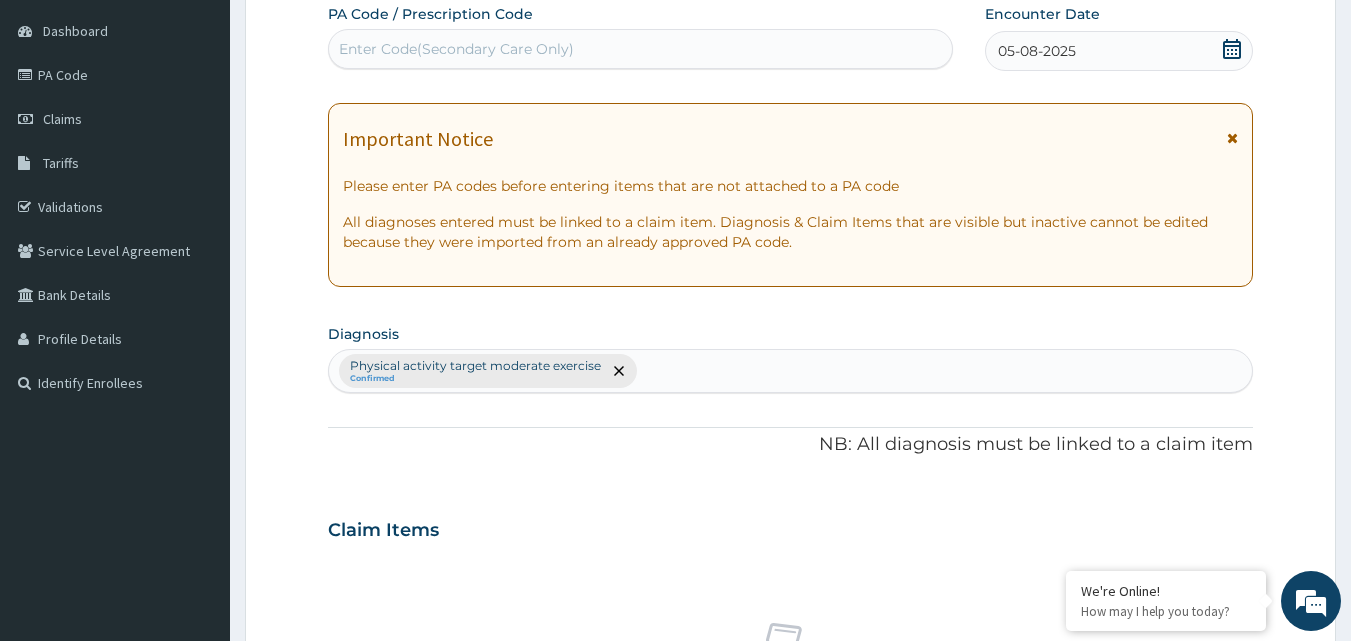 click on "Enter Code(Secondary Care Only)" at bounding box center [641, 49] 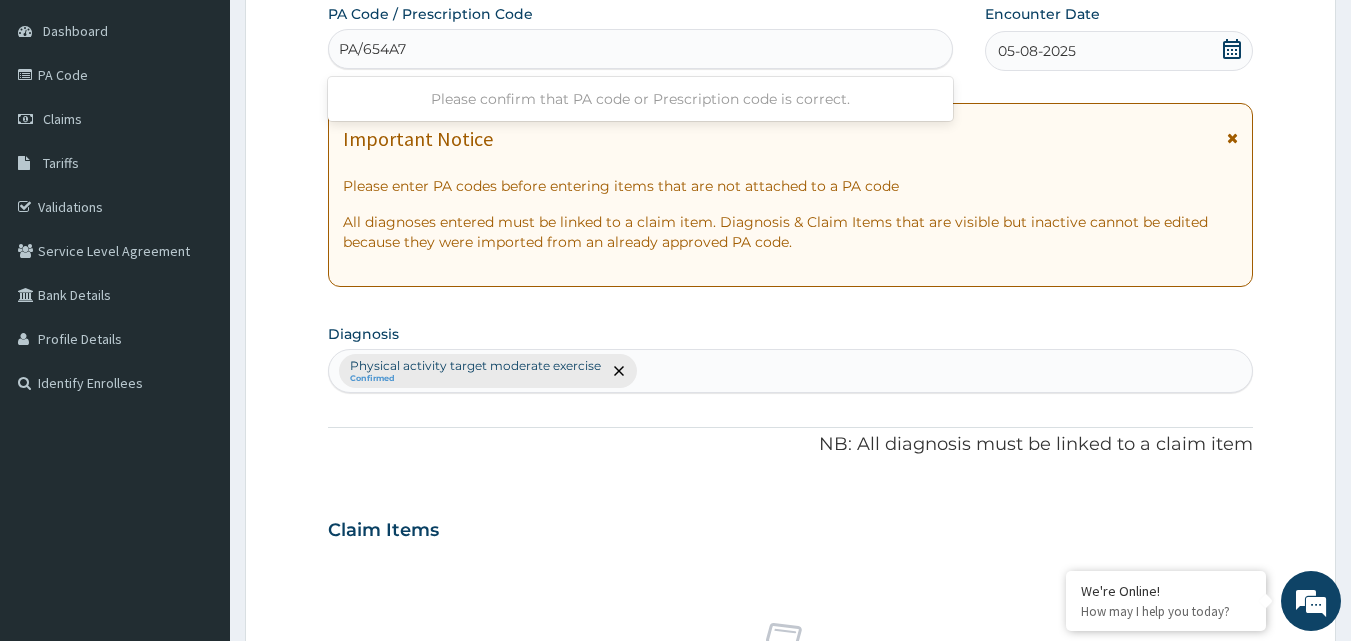 type on "PA/654A7A" 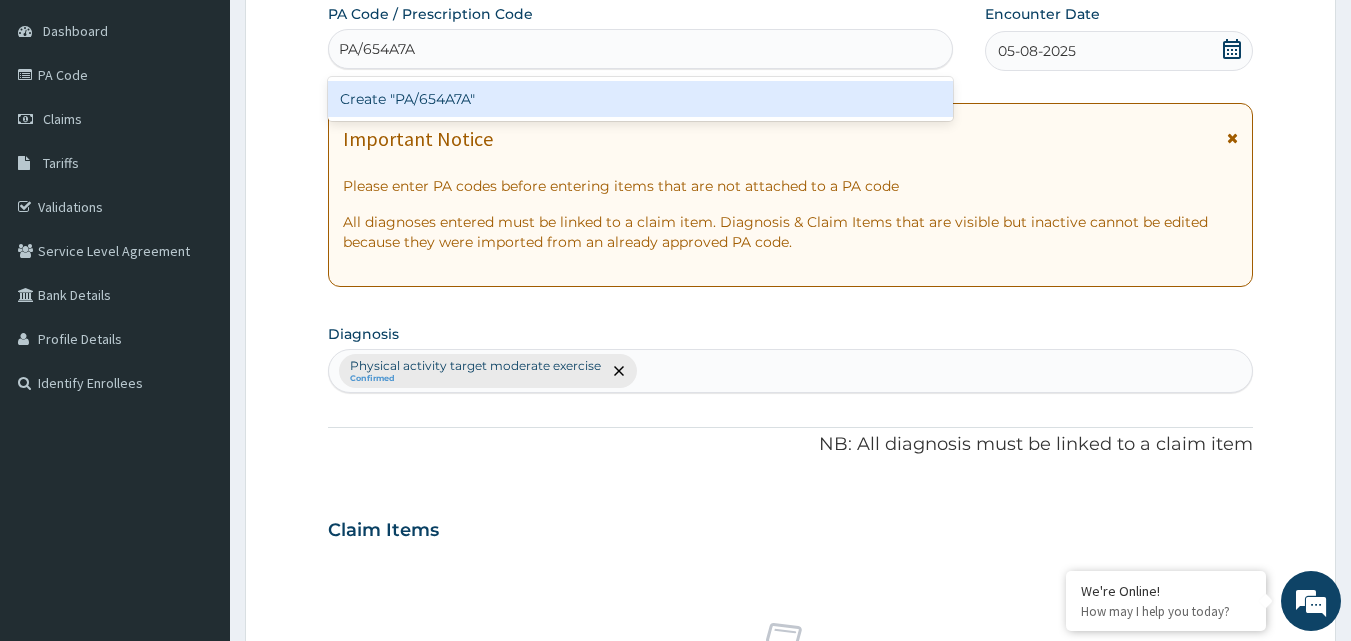 click on "Create "PA/654A7A"" at bounding box center [641, 99] 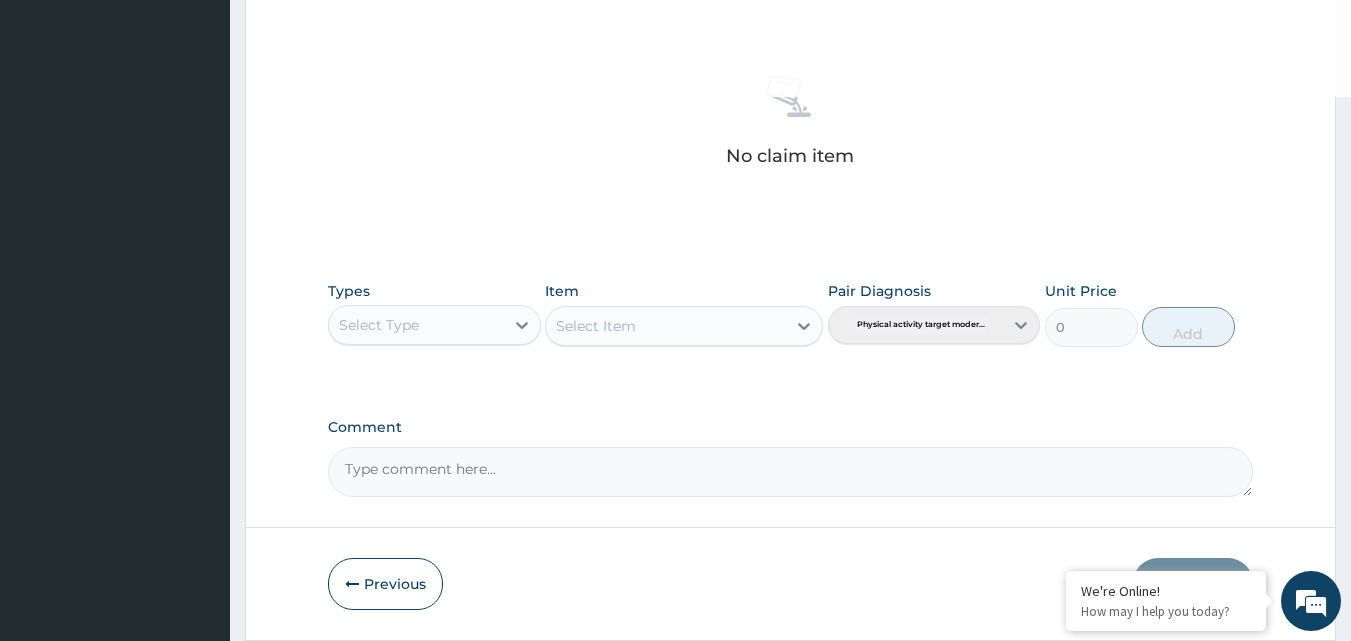 scroll, scrollTop: 801, scrollLeft: 0, axis: vertical 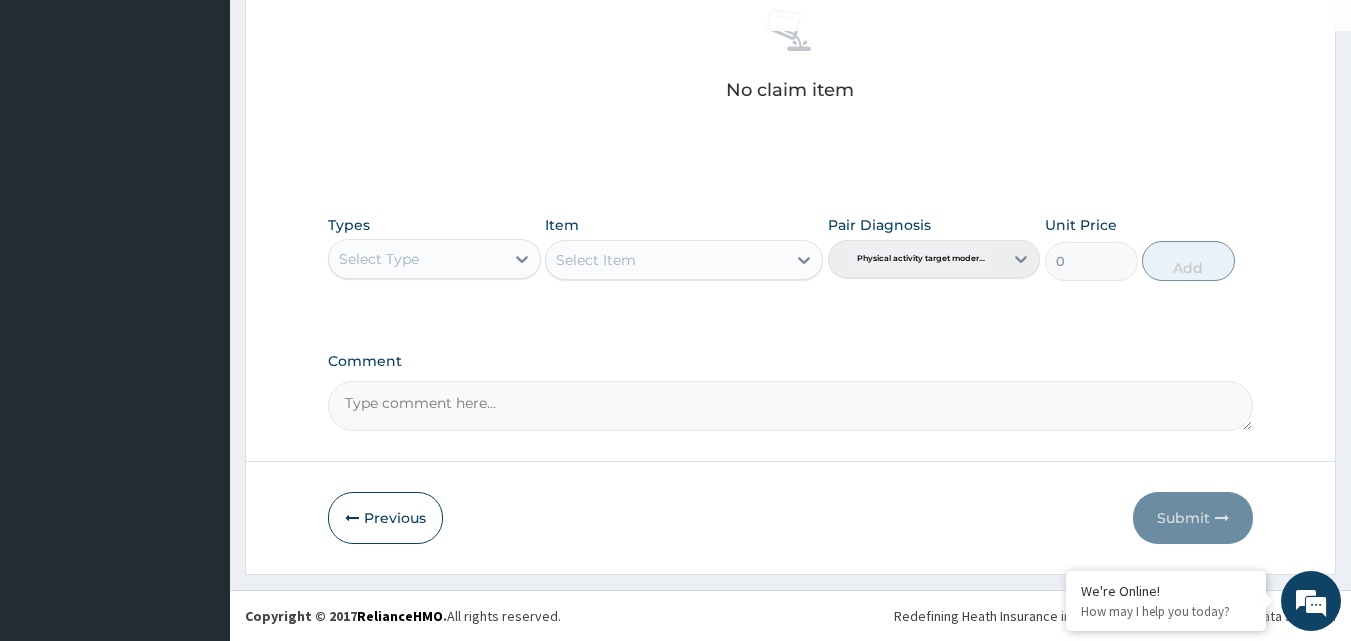 click on "Select Type" at bounding box center [379, 259] 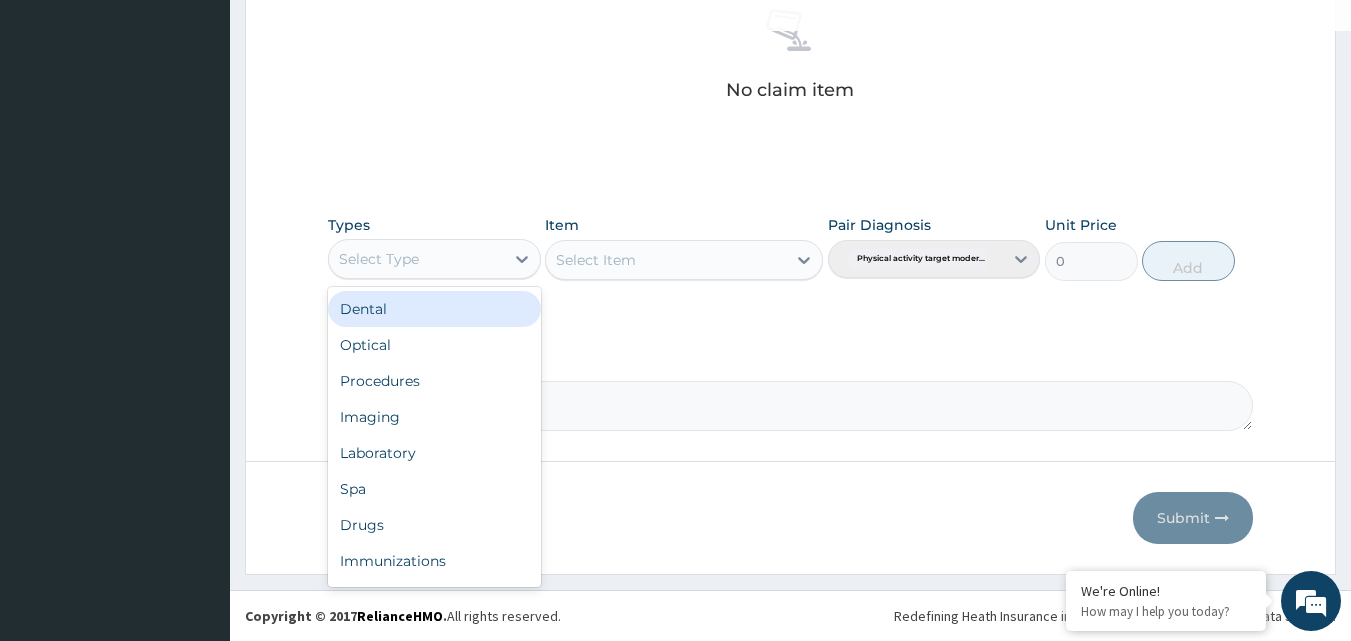 type on "G" 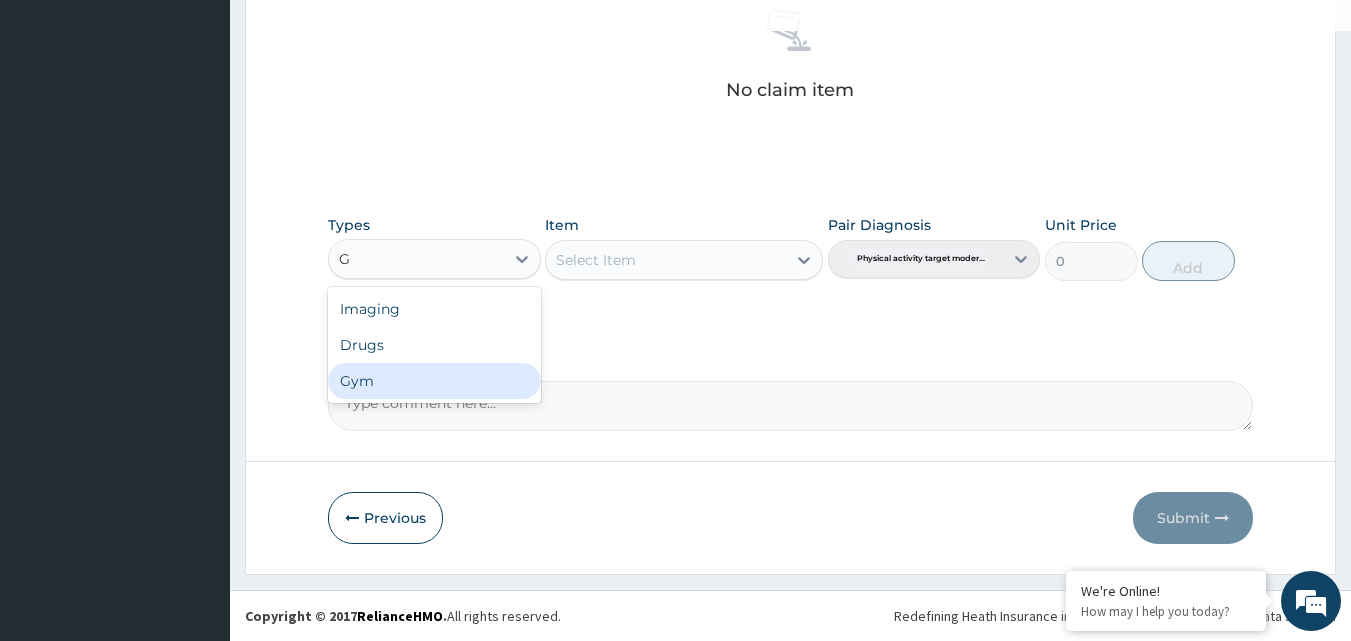 click on "Gym" at bounding box center (434, 381) 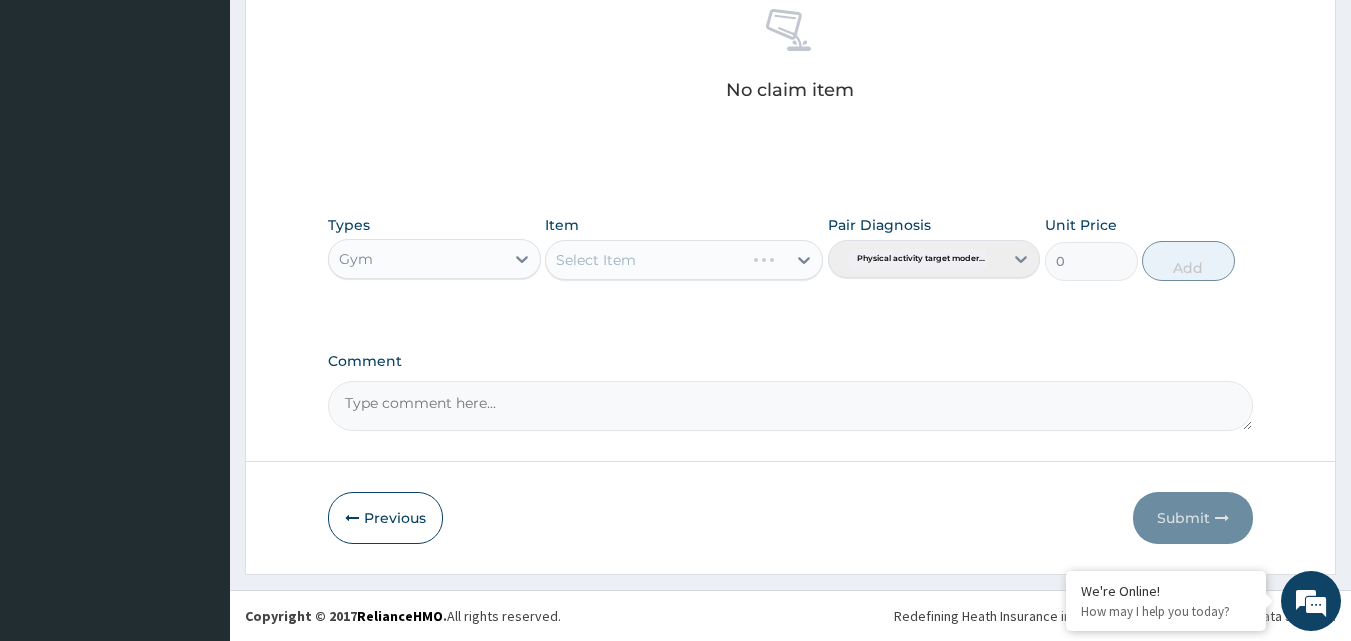 click on "Select Item" at bounding box center [684, 260] 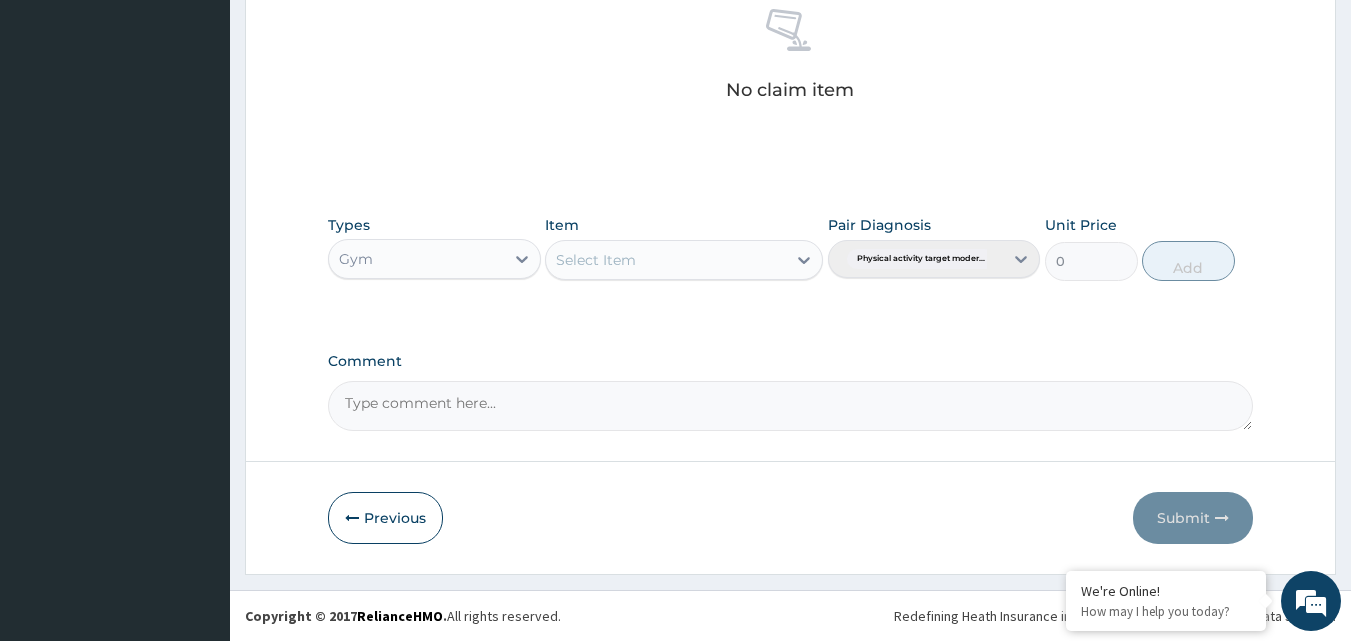 click on "Select Item" at bounding box center (666, 260) 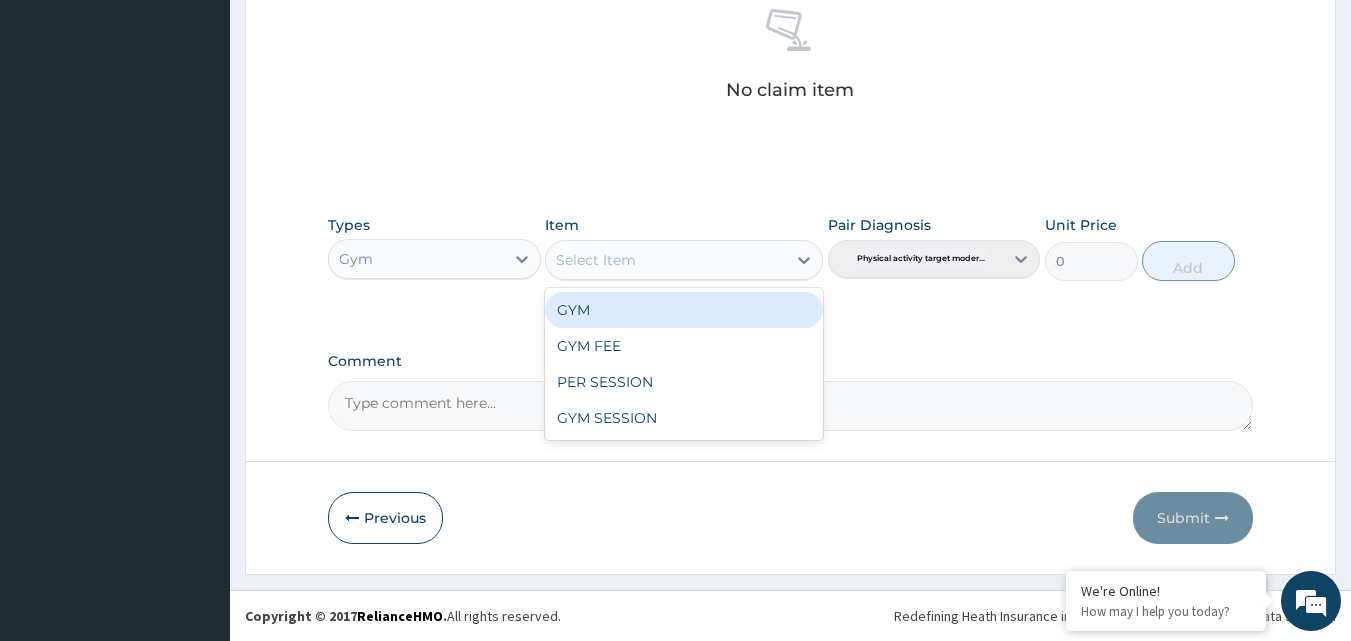 click on "GYM" at bounding box center (684, 310) 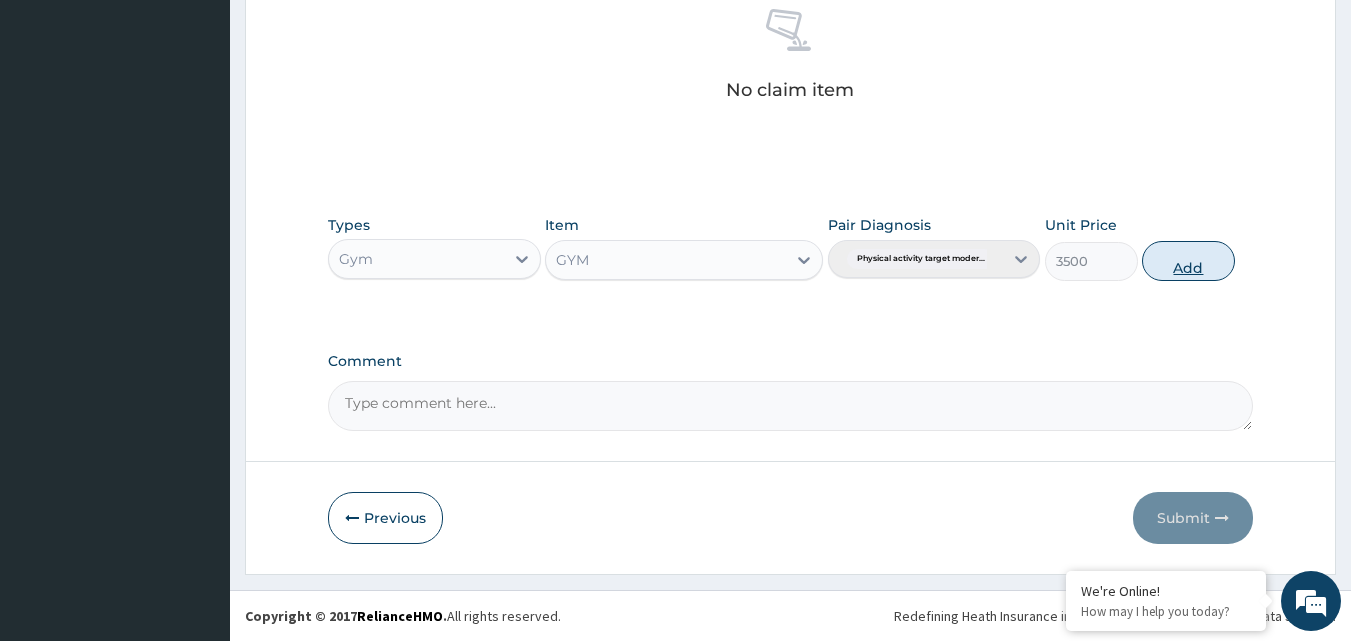 click on "Add" at bounding box center (1188, 261) 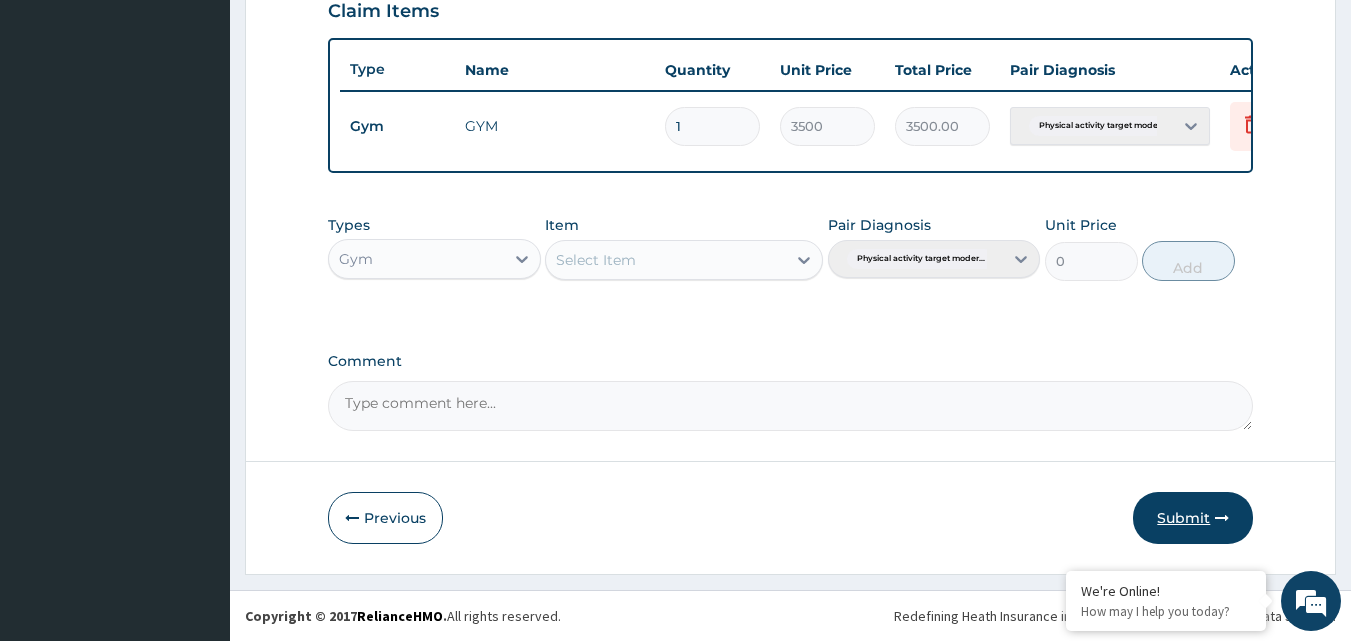 click on "Submit" at bounding box center [1193, 518] 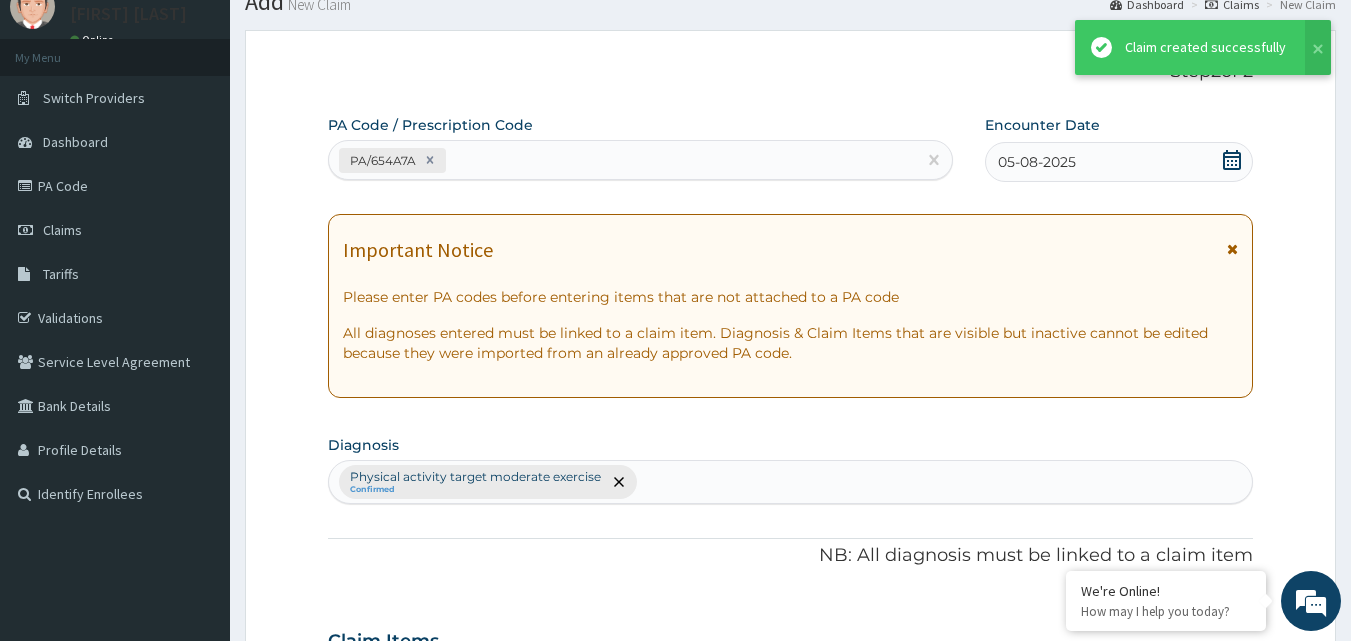 scroll, scrollTop: 721, scrollLeft: 0, axis: vertical 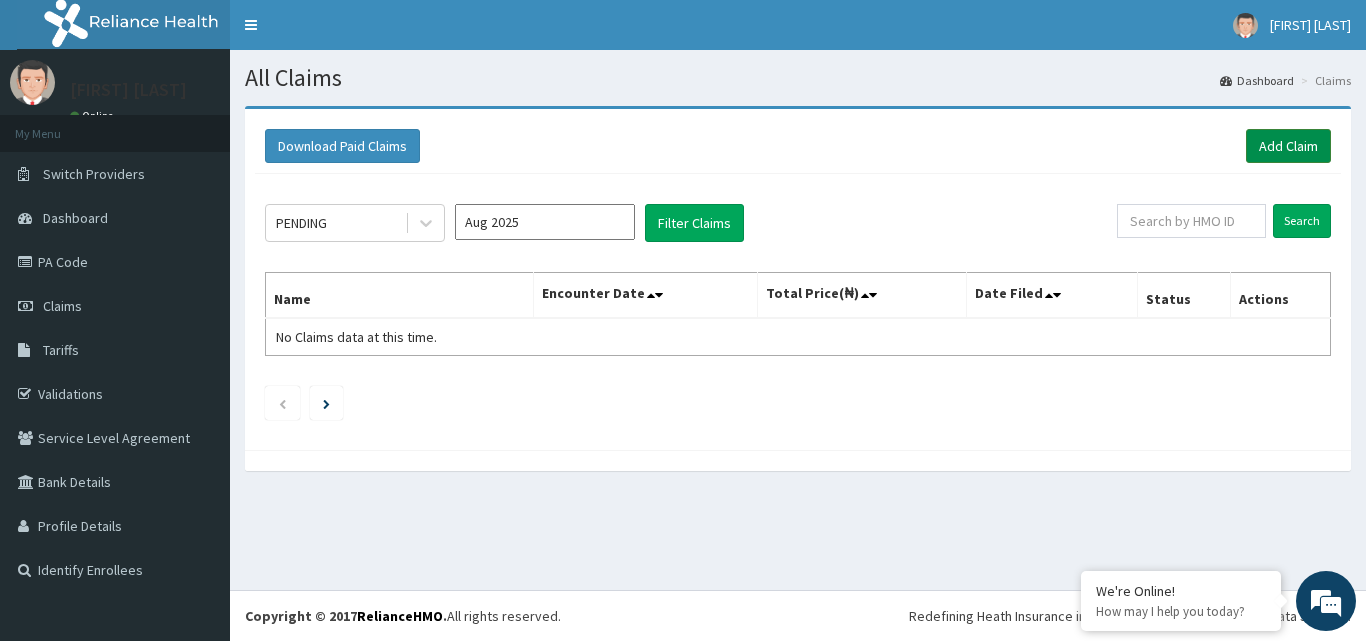 drag, startPoint x: 1289, startPoint y: 169, endPoint x: 1290, endPoint y: 154, distance: 15.033297 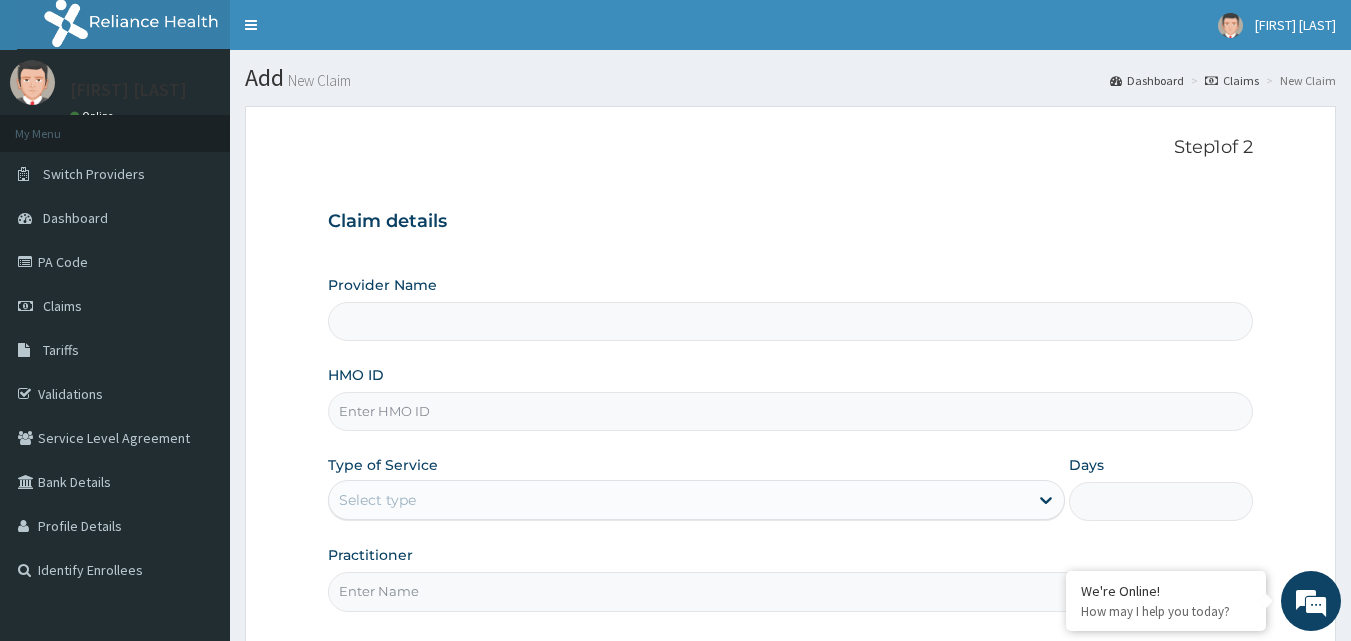 type on "Bodyline Gym- Ikoyi" 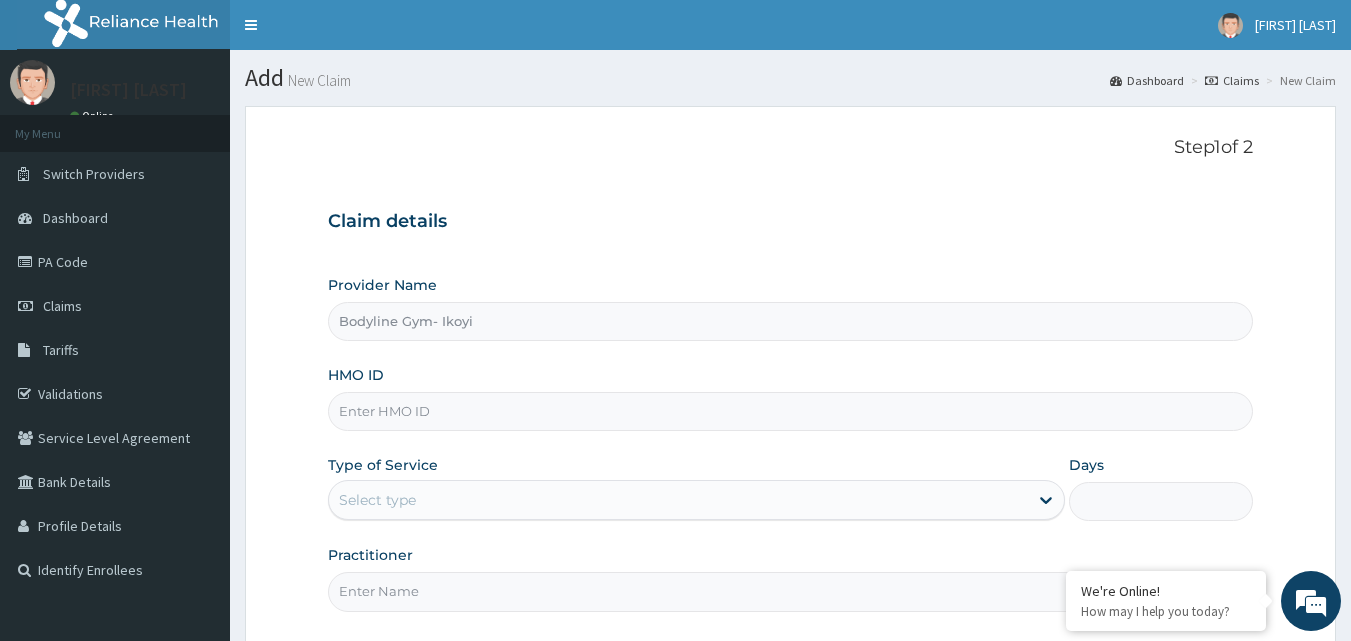 type on "1" 